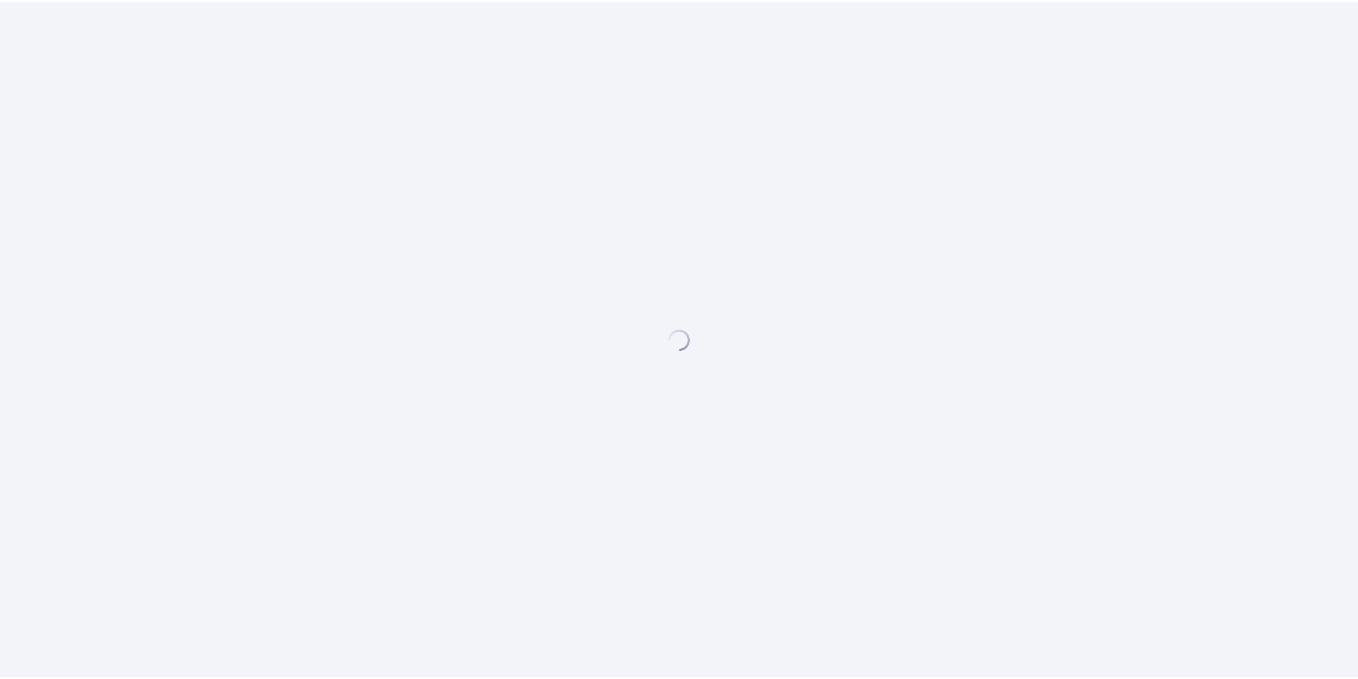 scroll, scrollTop: 0, scrollLeft: 0, axis: both 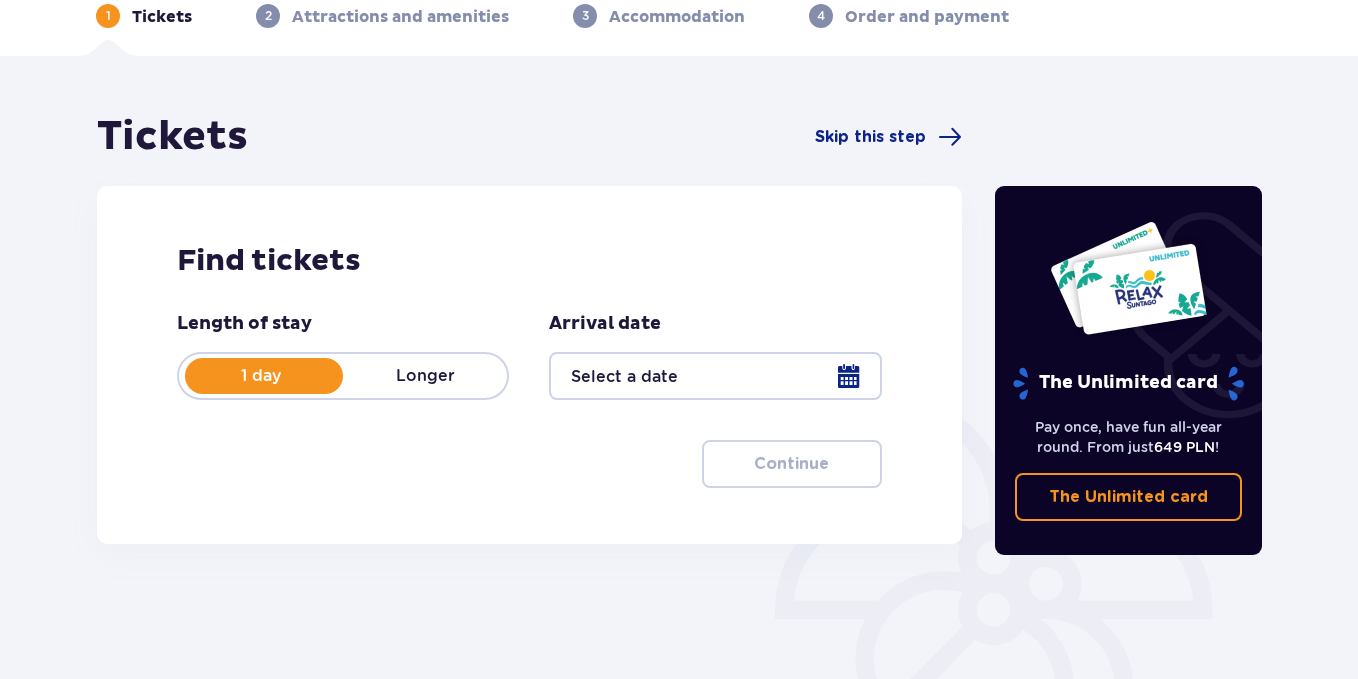 click at bounding box center [715, 376] 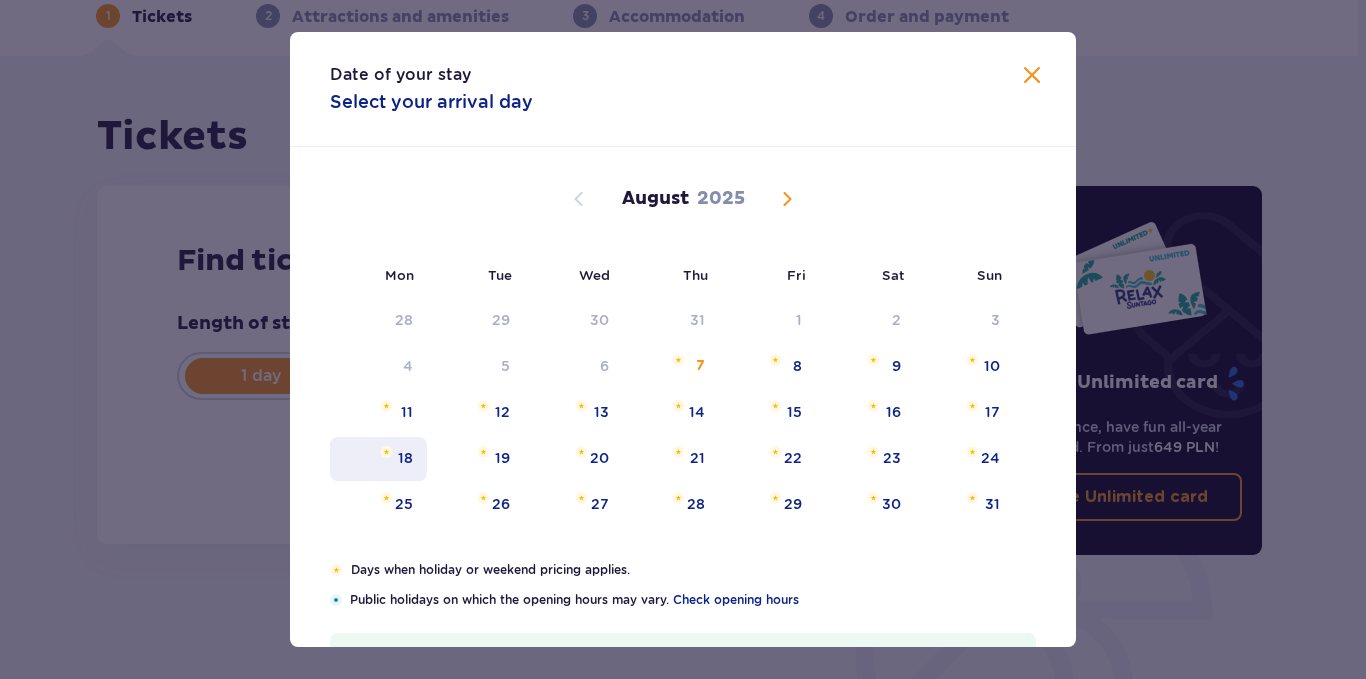 drag, startPoint x: 503, startPoint y: 463, endPoint x: 404, endPoint y: 470, distance: 99.24717 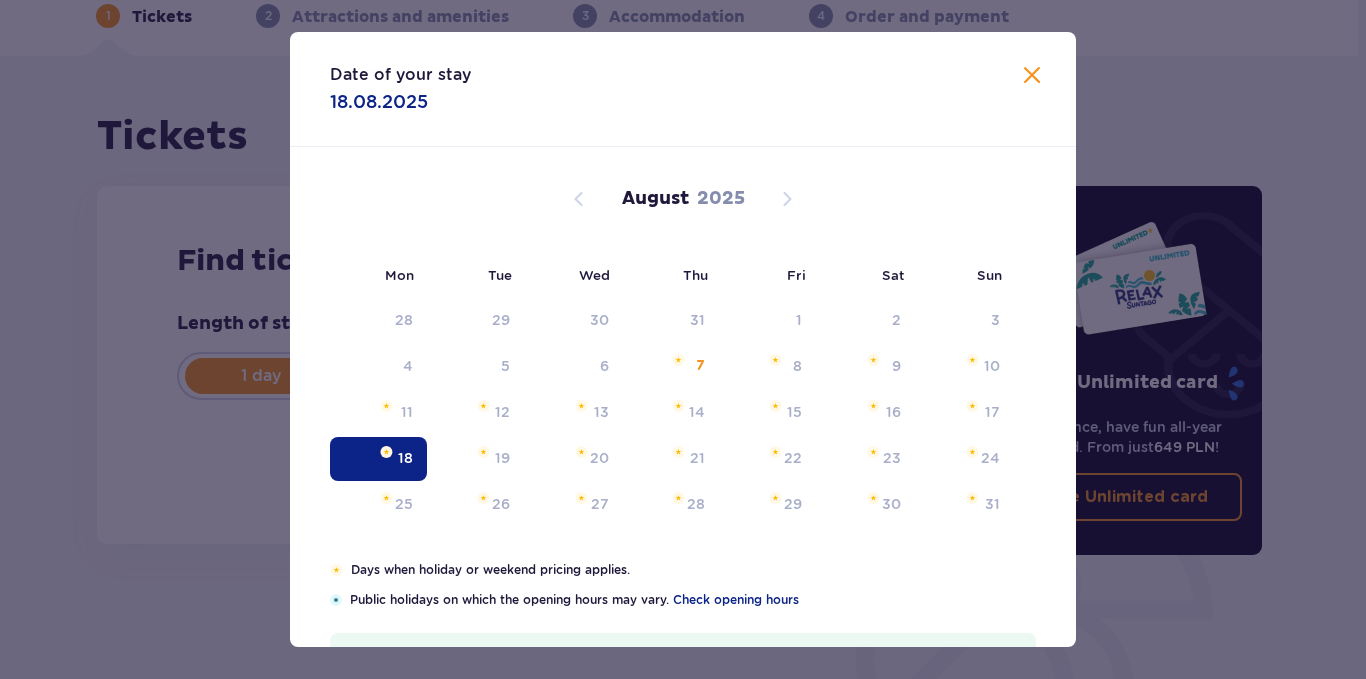 click on "Length of stay 1 day Longer Arrival date [DATE] Date of your stay [DATE] Mon Tue Wed Thu Fri Sat Sun July 2025 30 1 2 3 4 5 6 7 8 9 10 11 12 13 14 15 16 17 18 19 20 21 22 23 24 25 26 27 28 29 30 31 1 2 3 August 2025 28 29 30 31 1 2 3 4 5 6 7 8 9 10 11 12 13 14 15 16 17 18 19 20 21 22 23 24 25 26 27 28 29 30 31 September 2025 1 2 3 4 5 6 7 8 9 10 11 12 13 14 15 16 17 18 19 20 21 22 23 24 25 26 27 28 29 30 1 2 3 4 5 Days when holiday or weekend pricing applies. Public holidays on which the opening hours may vary.   Check opening hours Save 20 PLN on every ticket buying 14+ days ahead or 10 PLN buying 1-13 days ahead!  Pricing Continue" at bounding box center (529, 400) 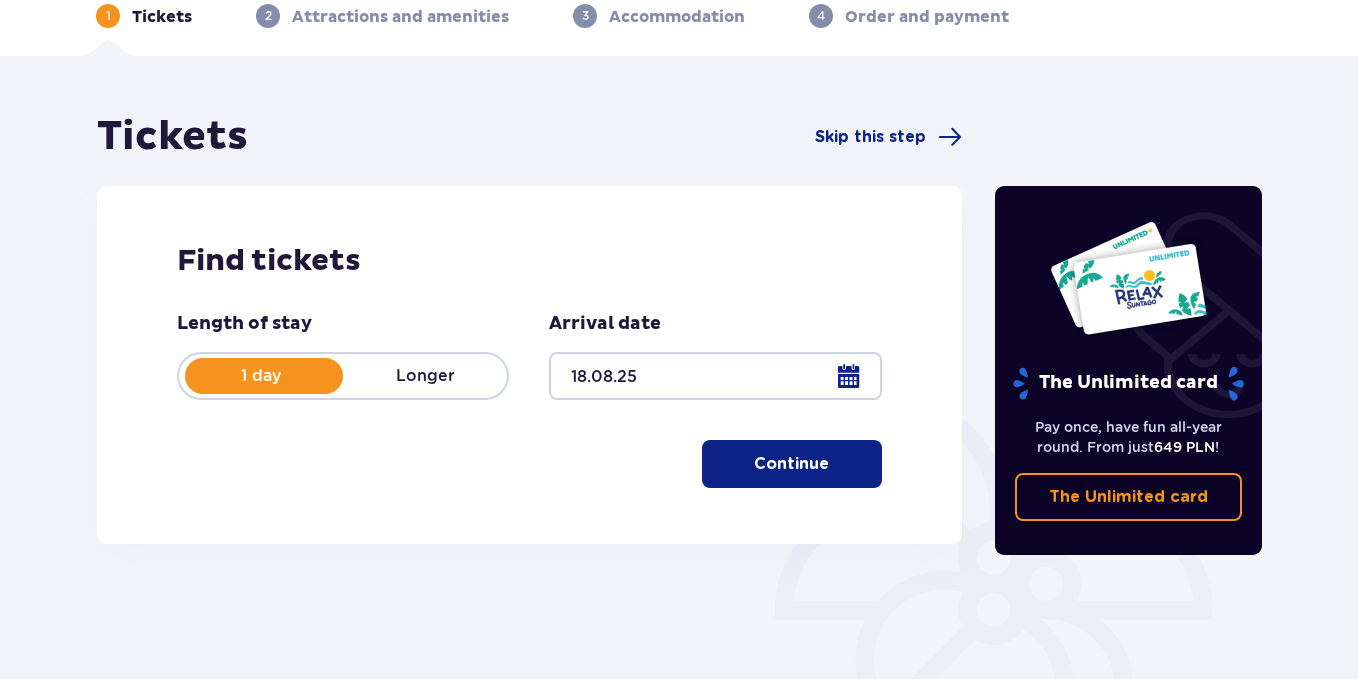 click on "Continue" at bounding box center (791, 464) 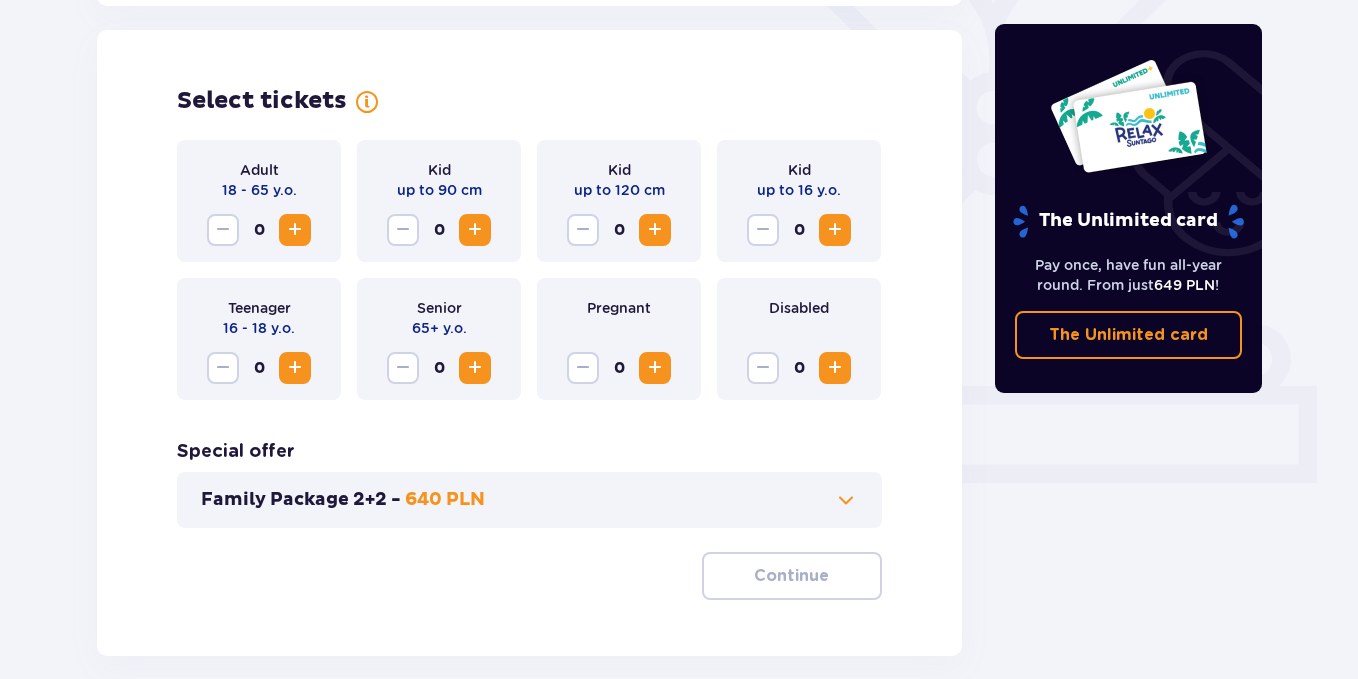 scroll, scrollTop: 556, scrollLeft: 0, axis: vertical 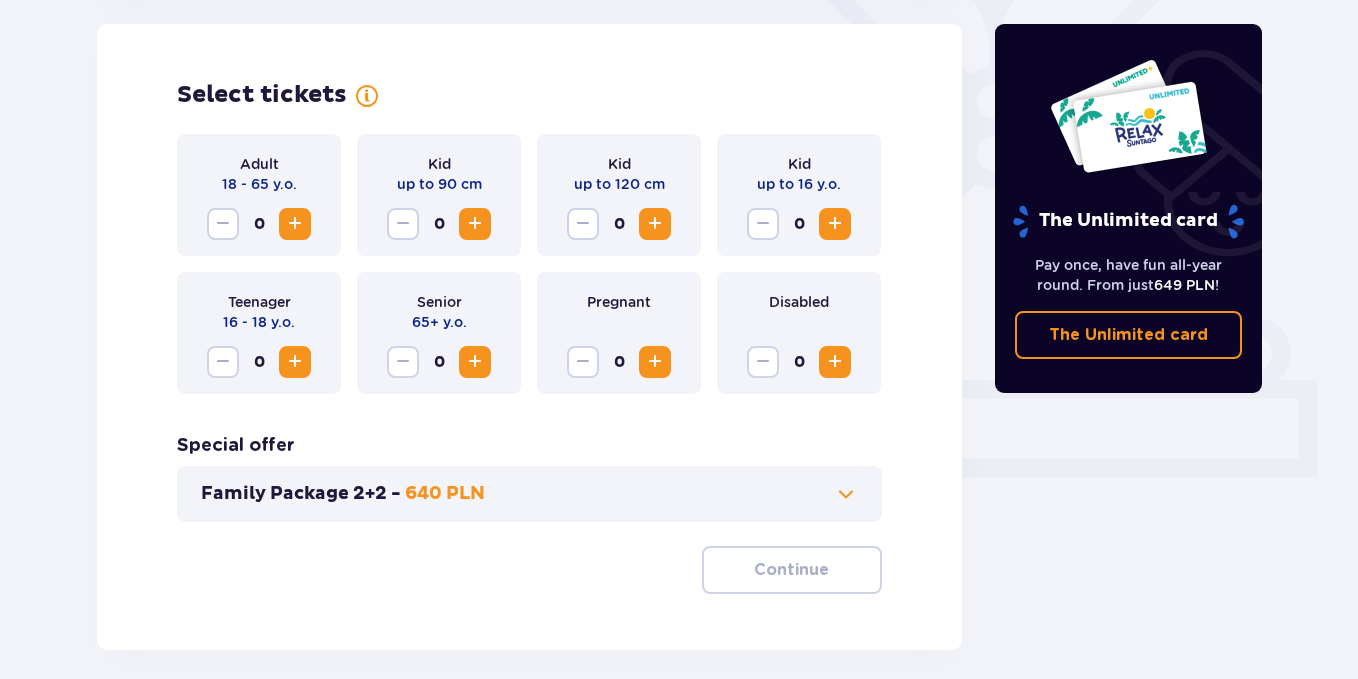 click at bounding box center [835, 224] 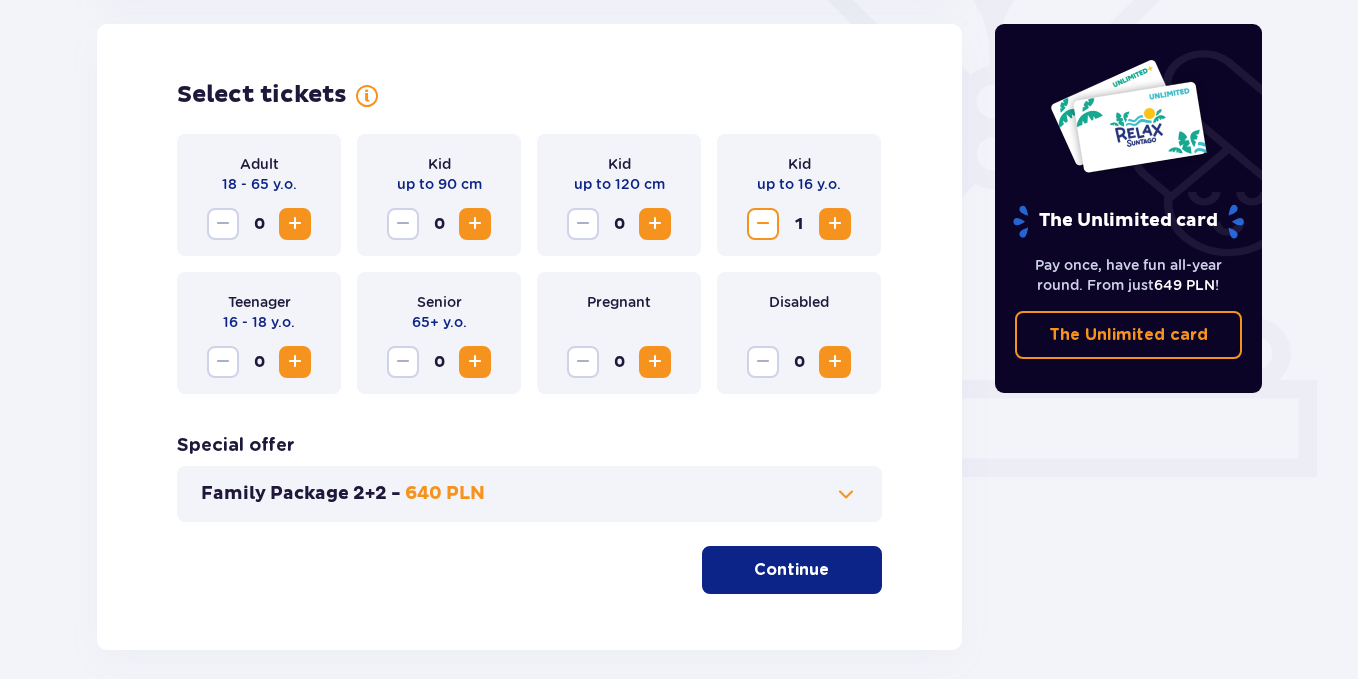 click at bounding box center (835, 224) 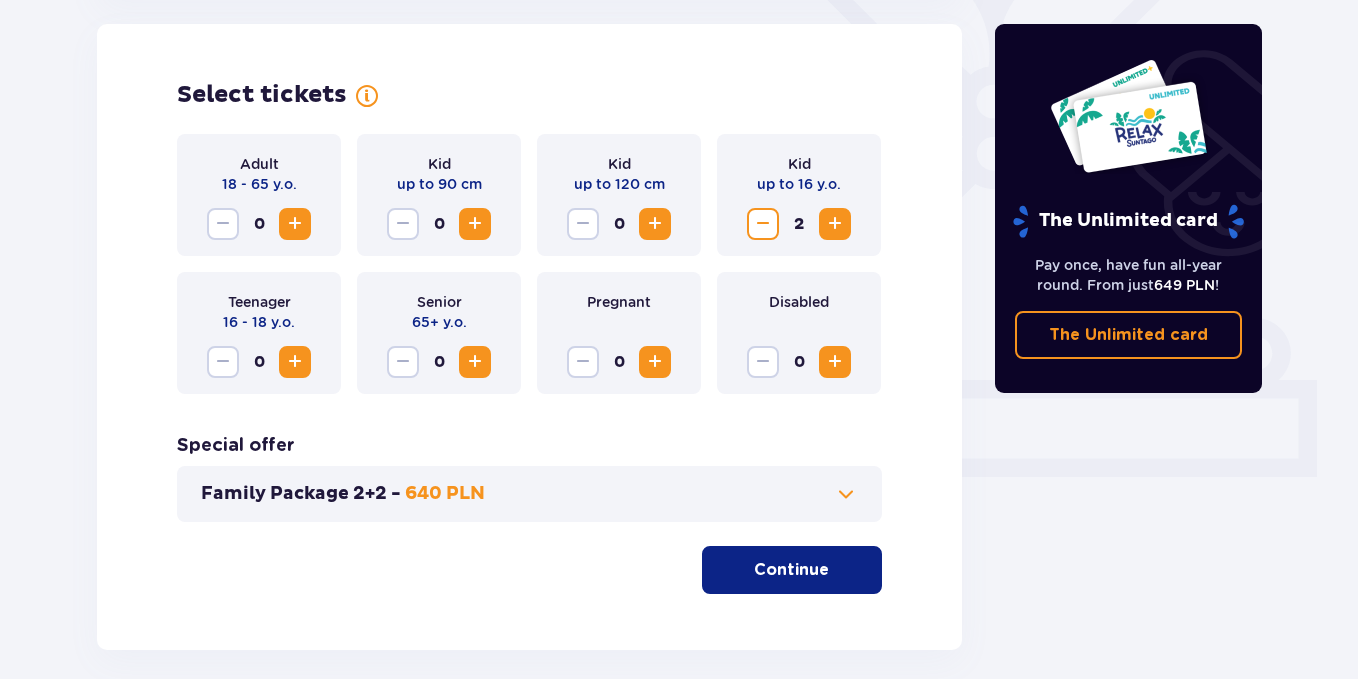 click at bounding box center [295, 224] 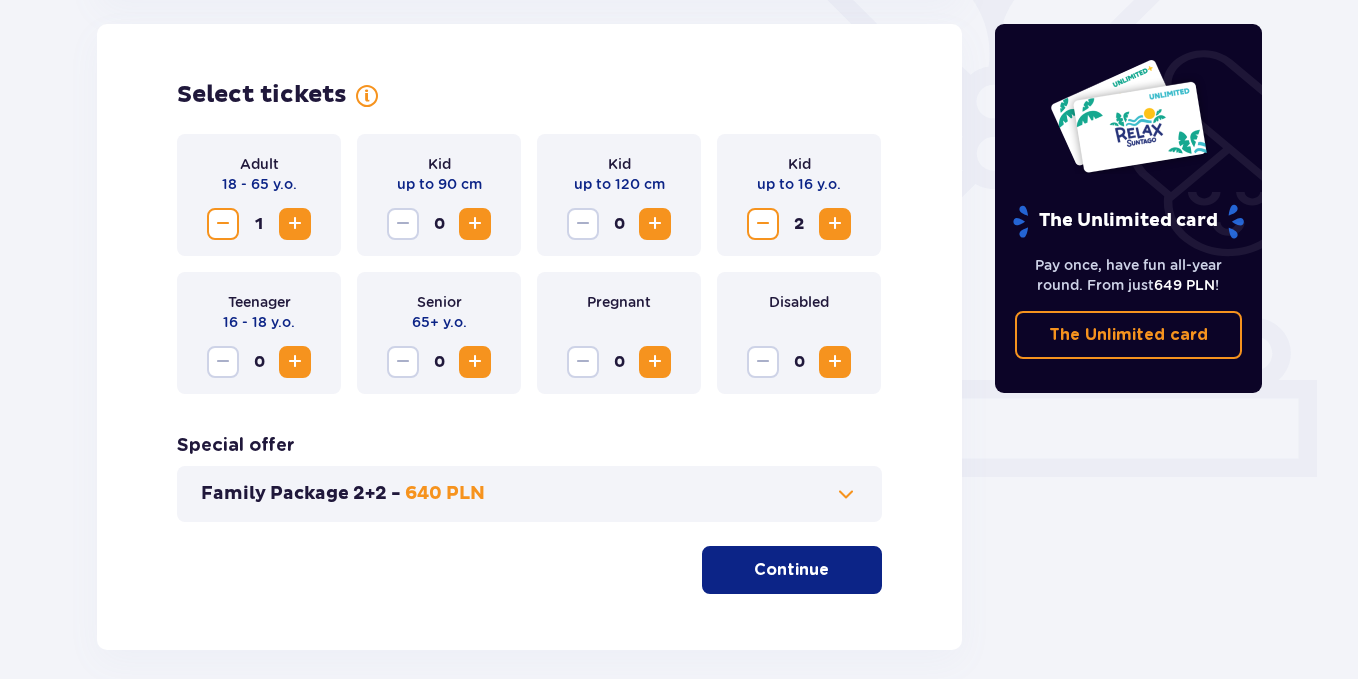click at bounding box center [295, 224] 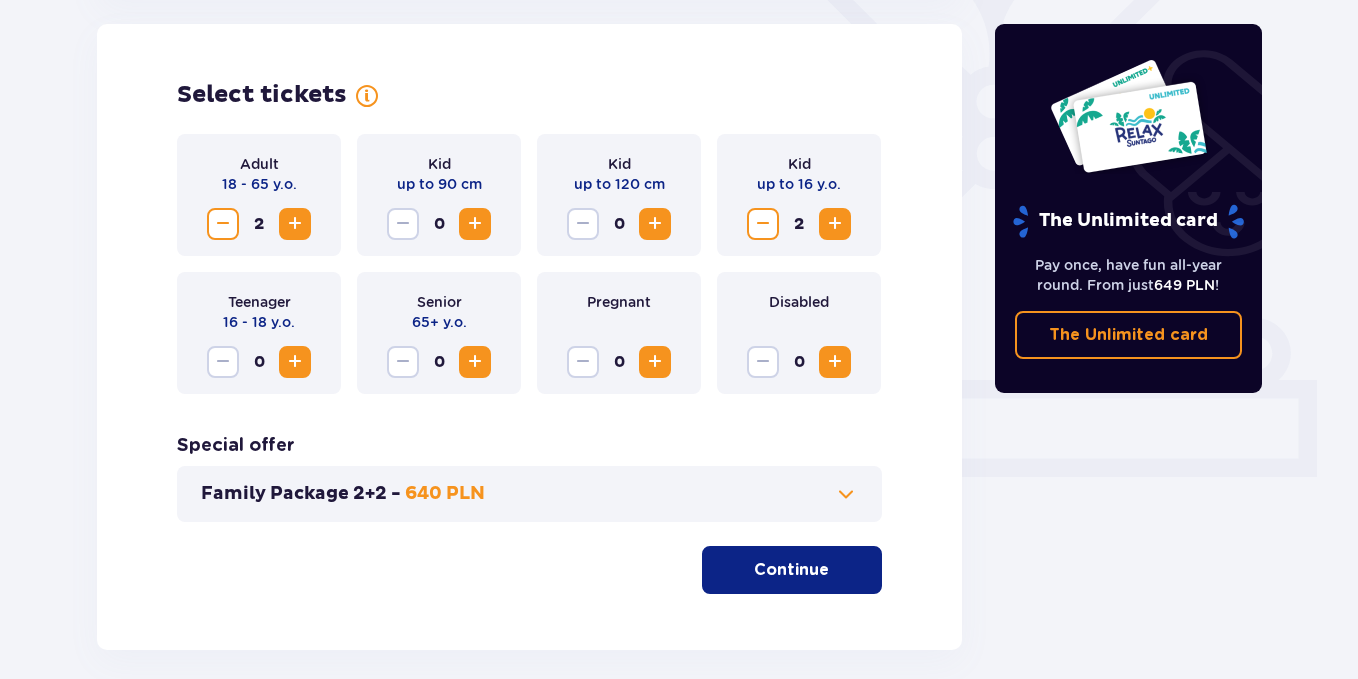 click on "Family Package 2+2 -  640 PLN" at bounding box center [529, 494] 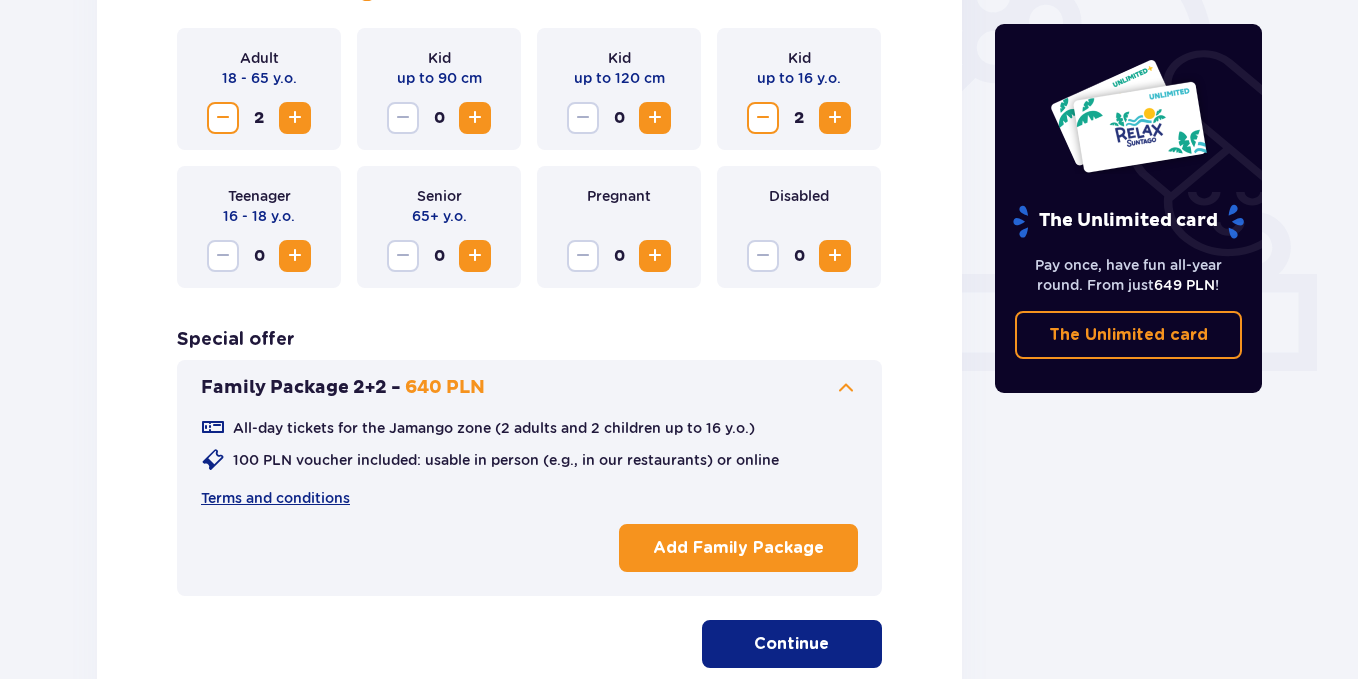 scroll, scrollTop: 756, scrollLeft: 0, axis: vertical 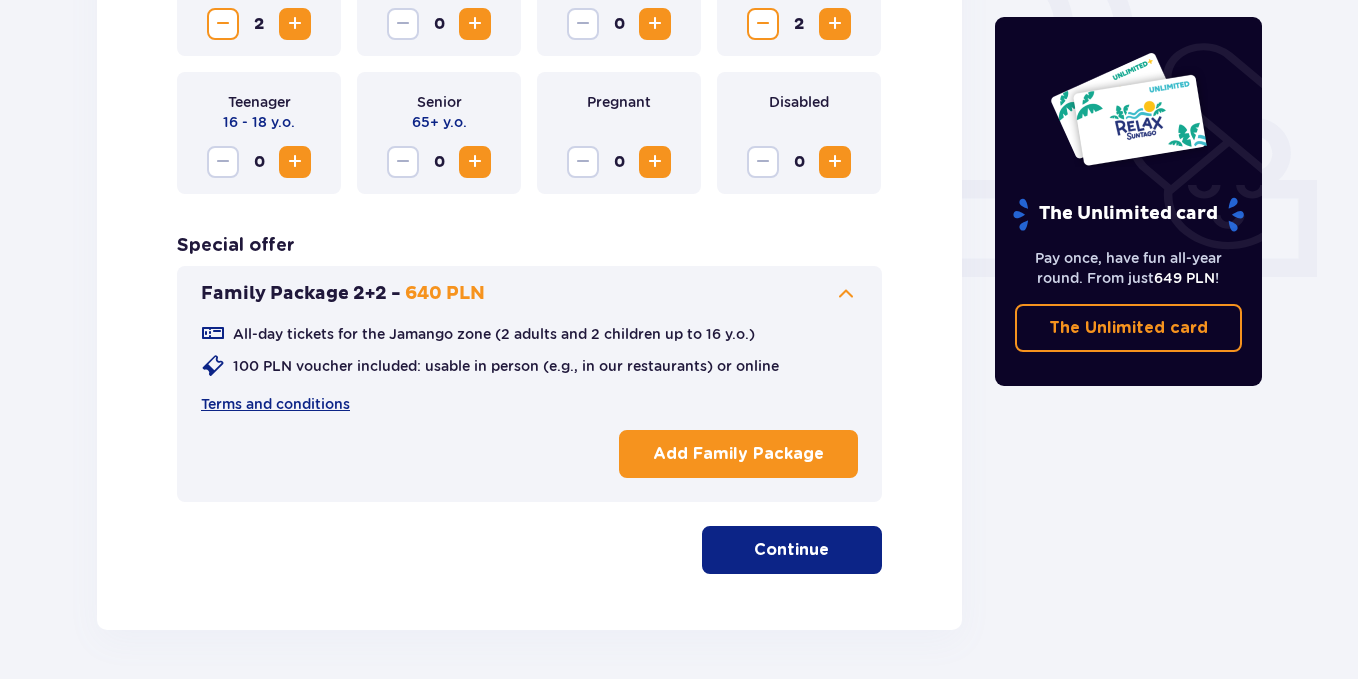 click on "Add Family Package" at bounding box center (738, 454) 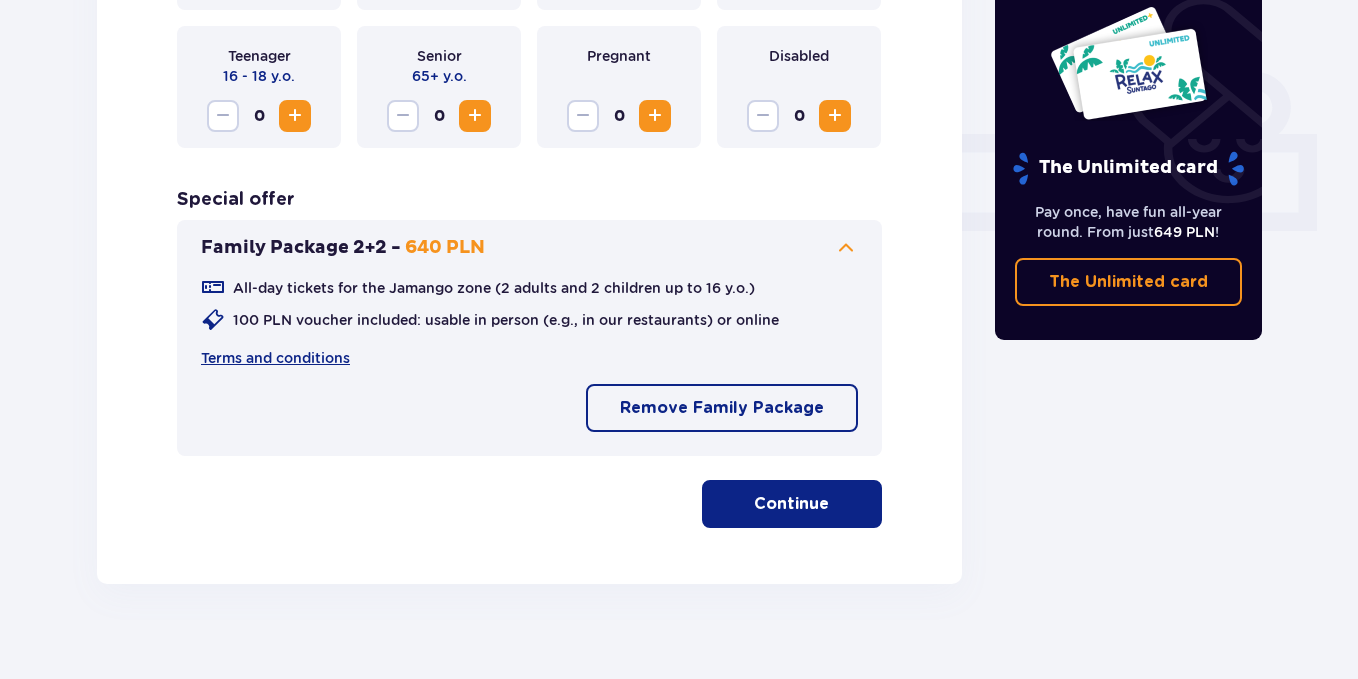 scroll, scrollTop: 827, scrollLeft: 0, axis: vertical 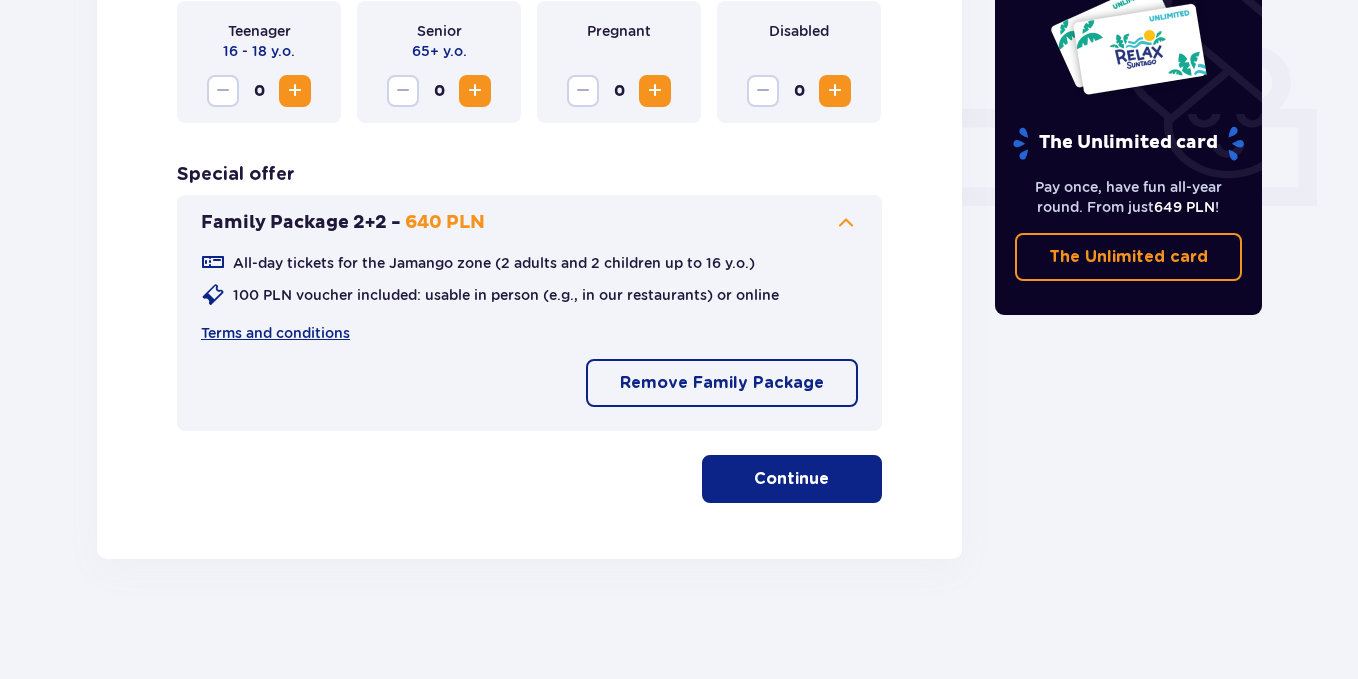 click at bounding box center (833, 479) 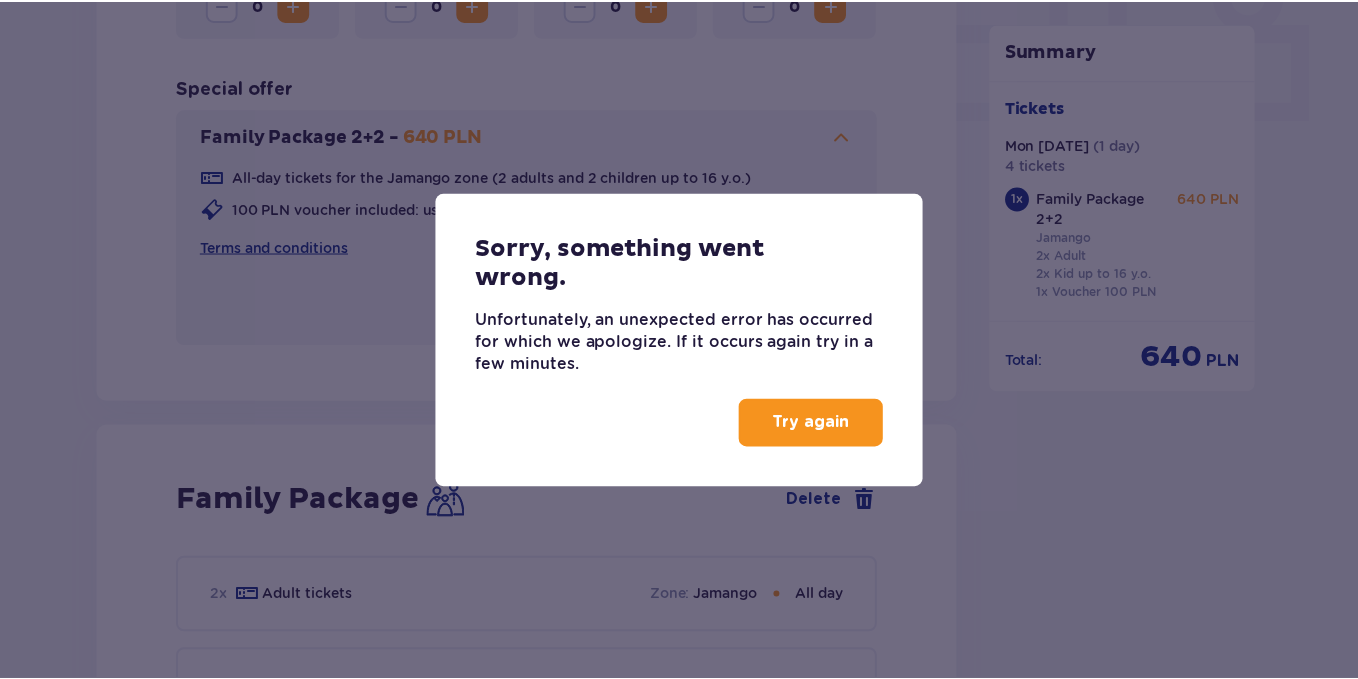 scroll, scrollTop: 1290, scrollLeft: 0, axis: vertical 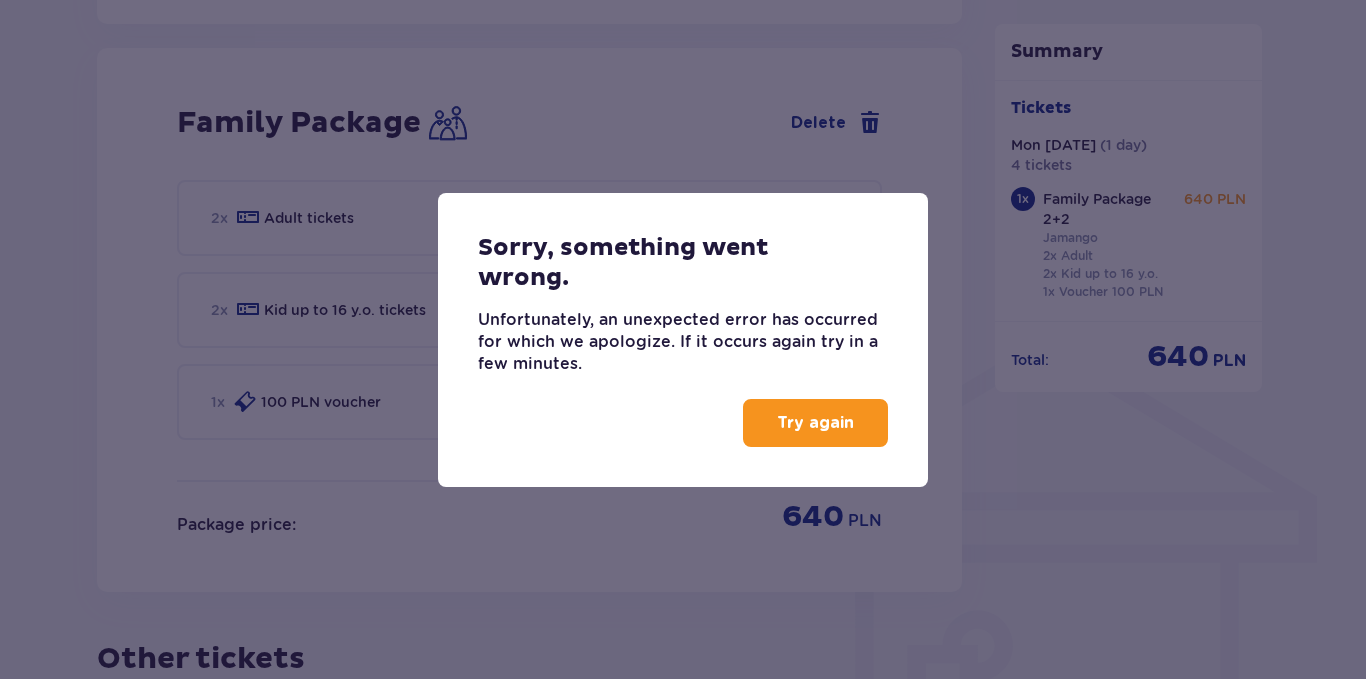 click on "Try again" at bounding box center [815, 423] 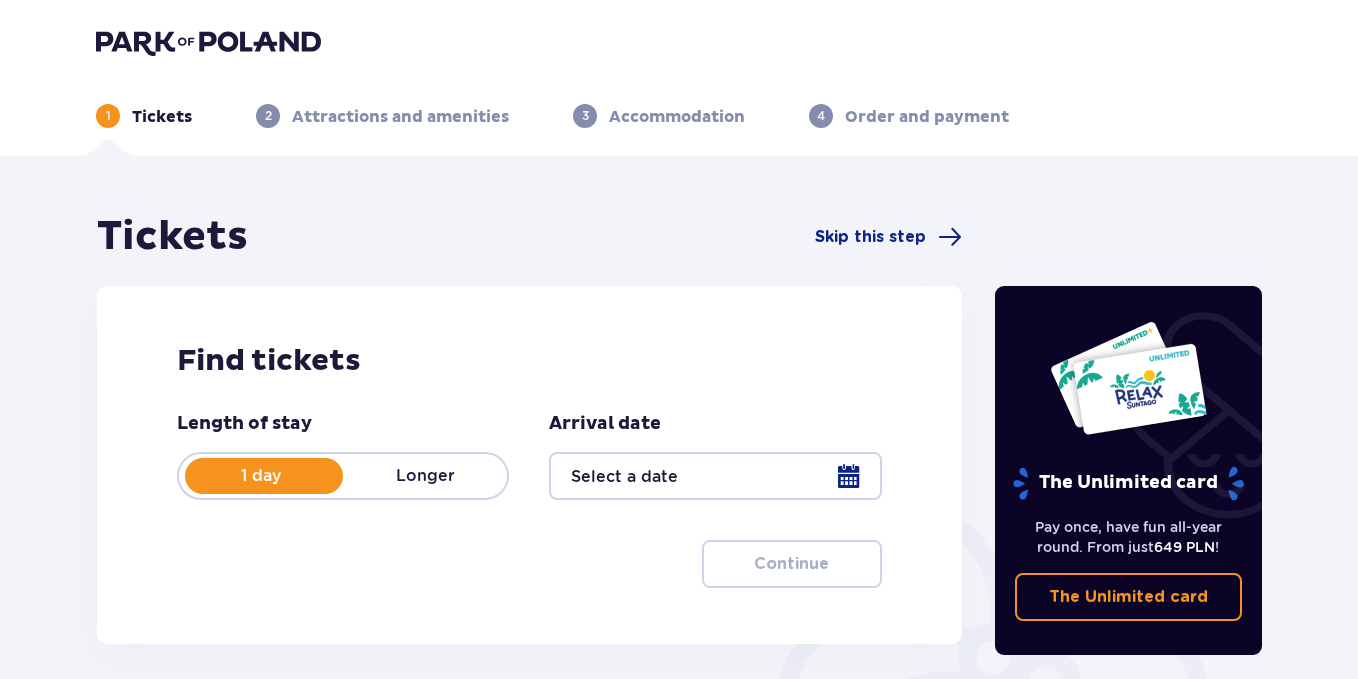 scroll, scrollTop: 0, scrollLeft: 0, axis: both 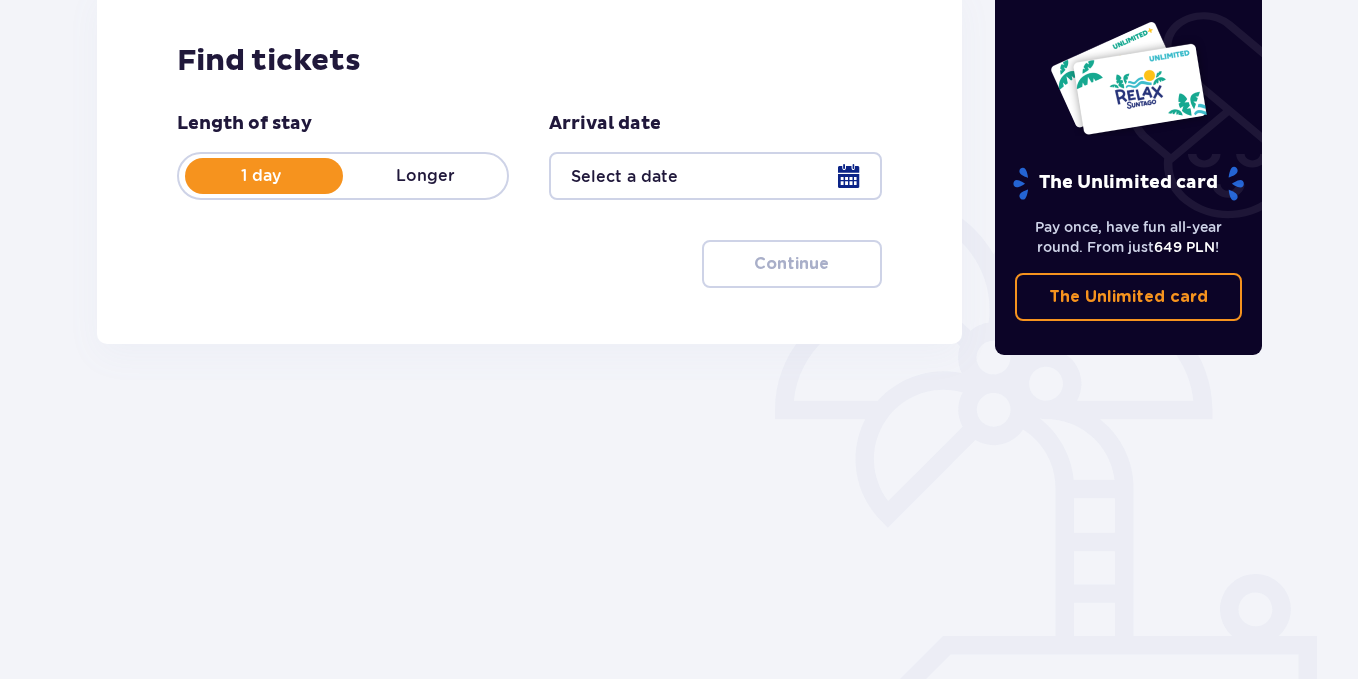 click at bounding box center [715, 176] 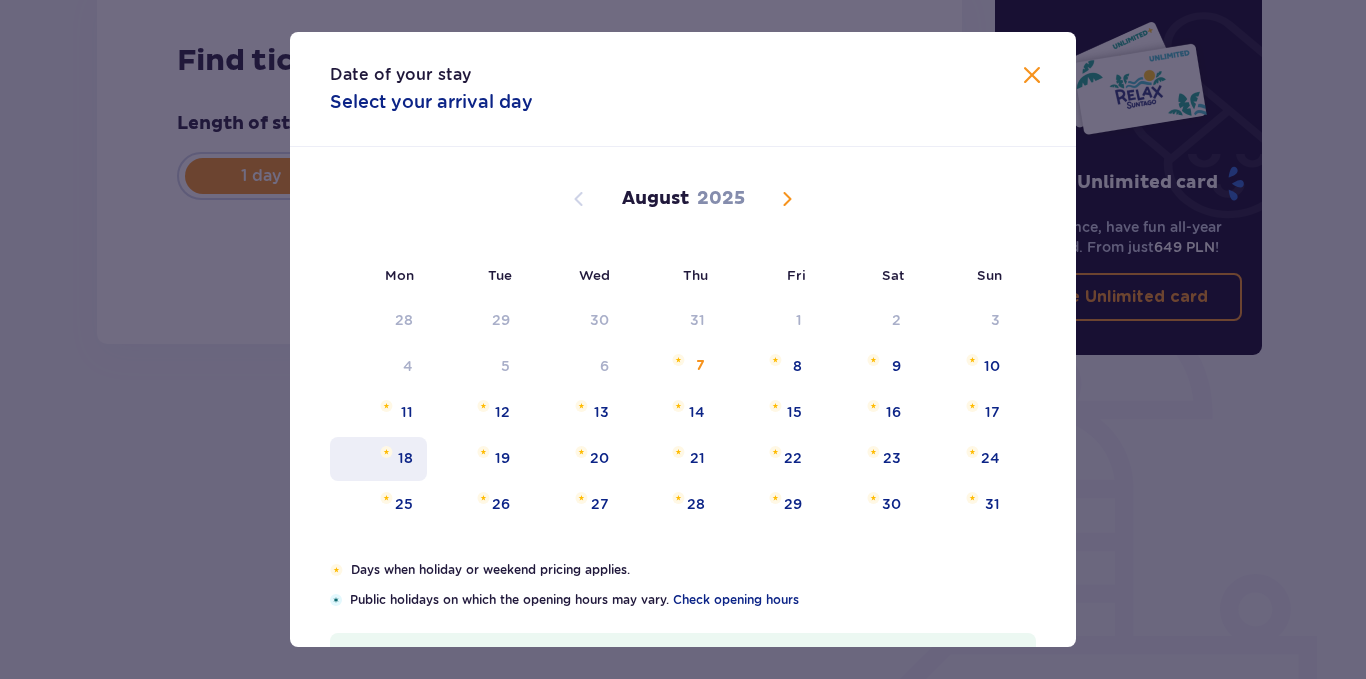 click on "18" at bounding box center [378, 459] 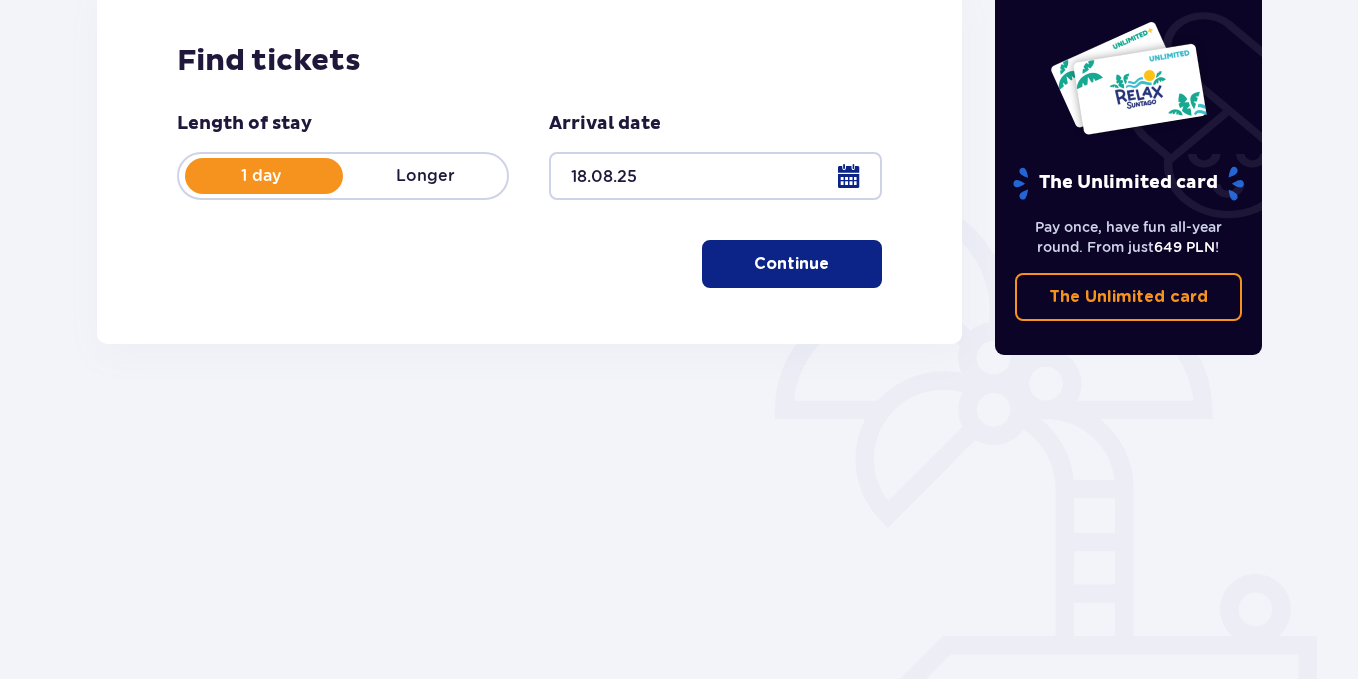 drag, startPoint x: 837, startPoint y: 220, endPoint x: 820, endPoint y: 253, distance: 37.12142 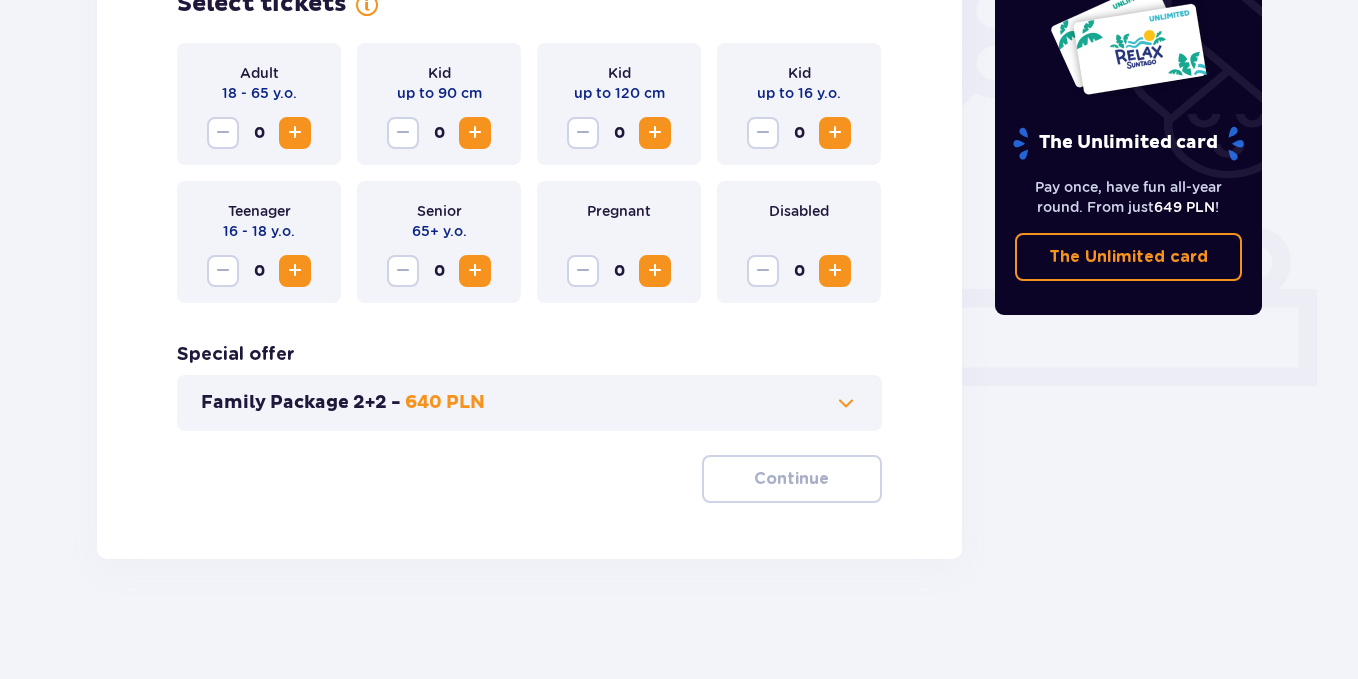 click on "Family Package 2+2 -  640 PLN" at bounding box center (529, 403) 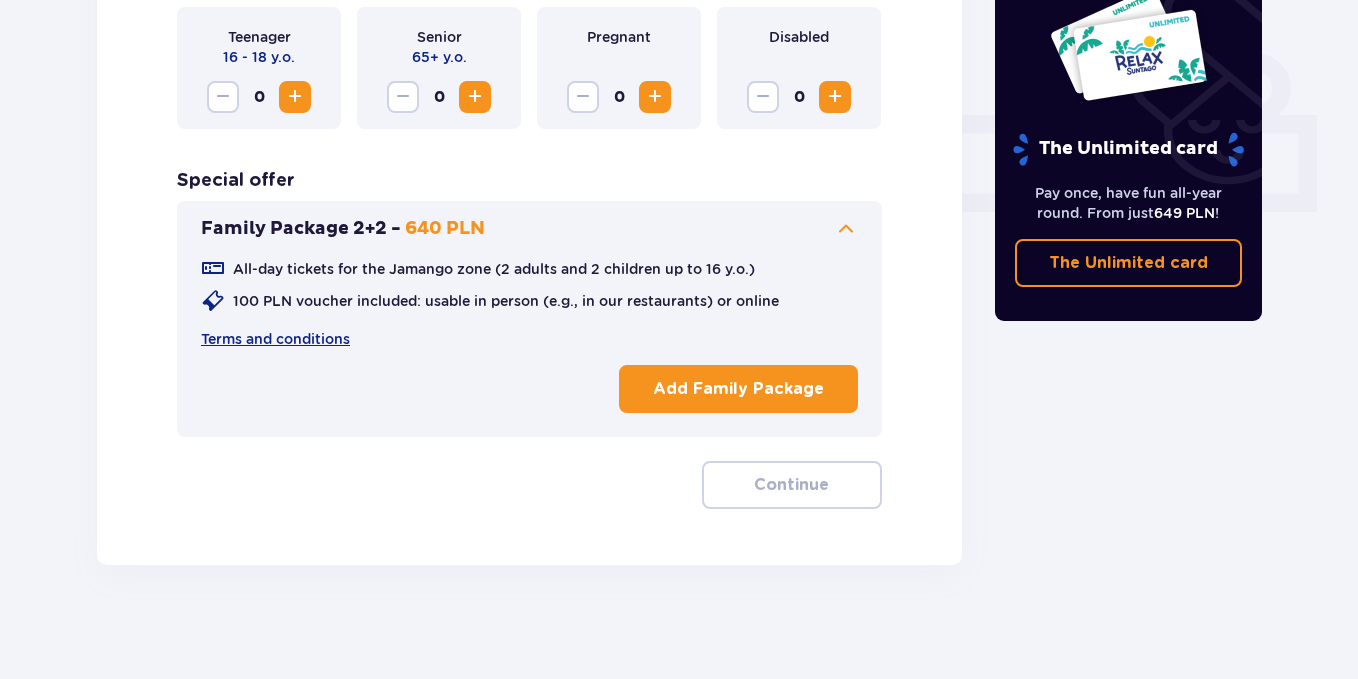 scroll, scrollTop: 827, scrollLeft: 0, axis: vertical 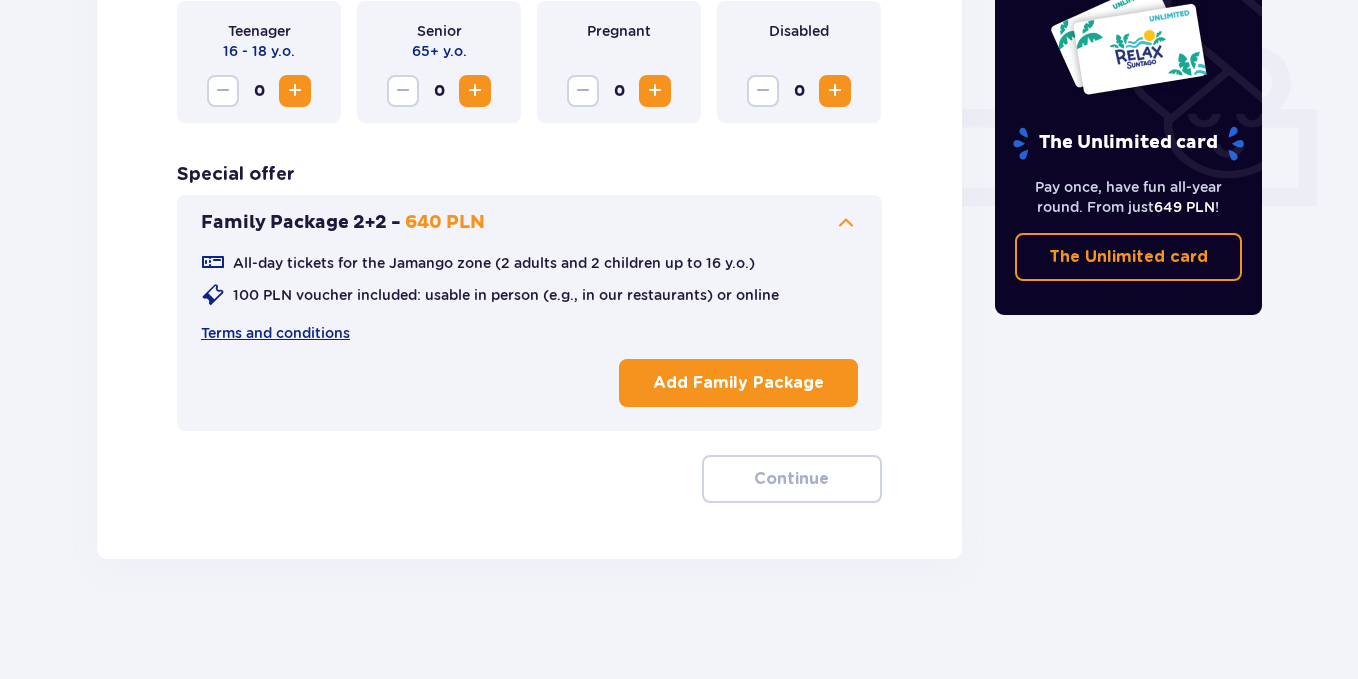 click on "Add Family Package" at bounding box center (738, 383) 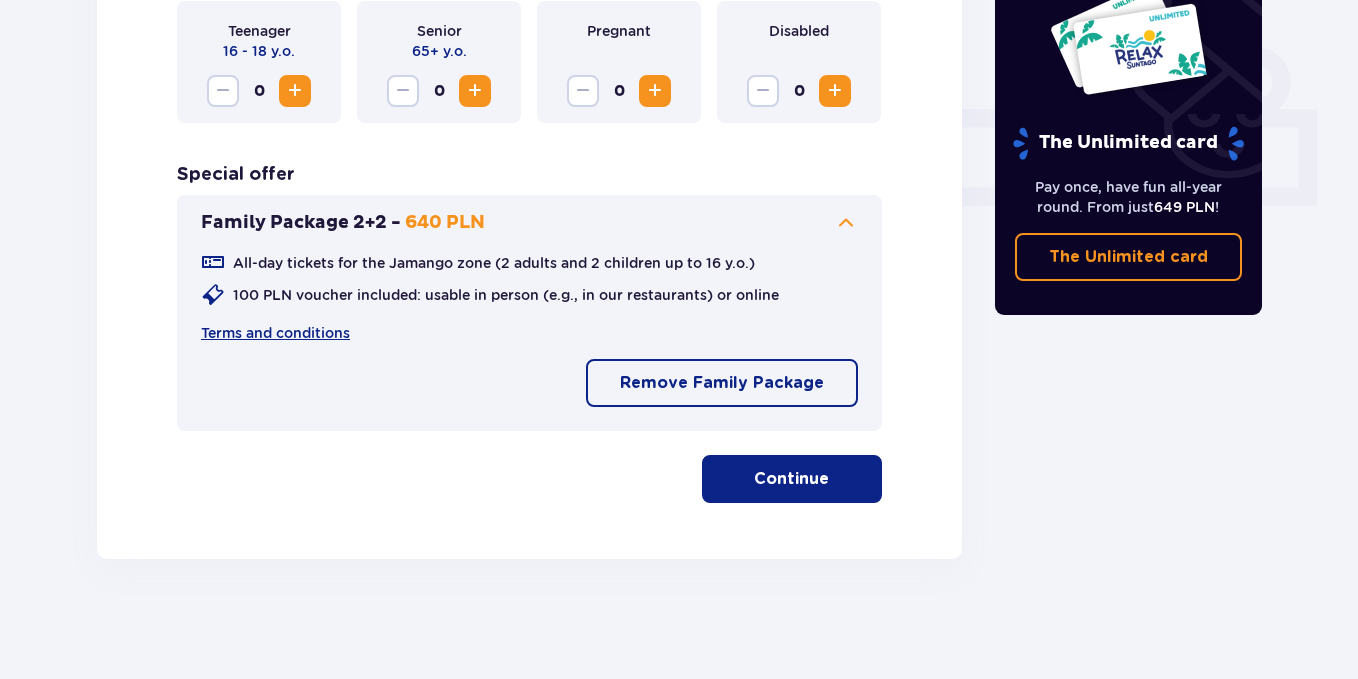 click on "Continue" at bounding box center (792, 479) 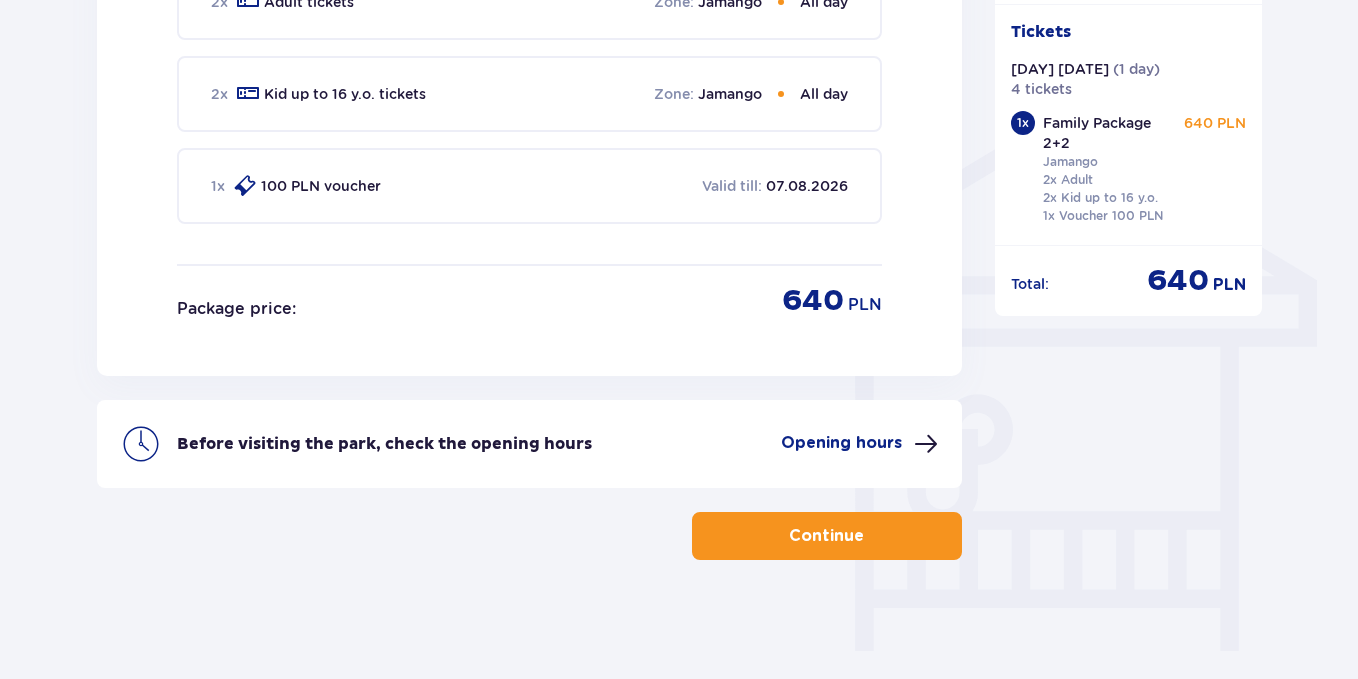 scroll, scrollTop: 1507, scrollLeft: 0, axis: vertical 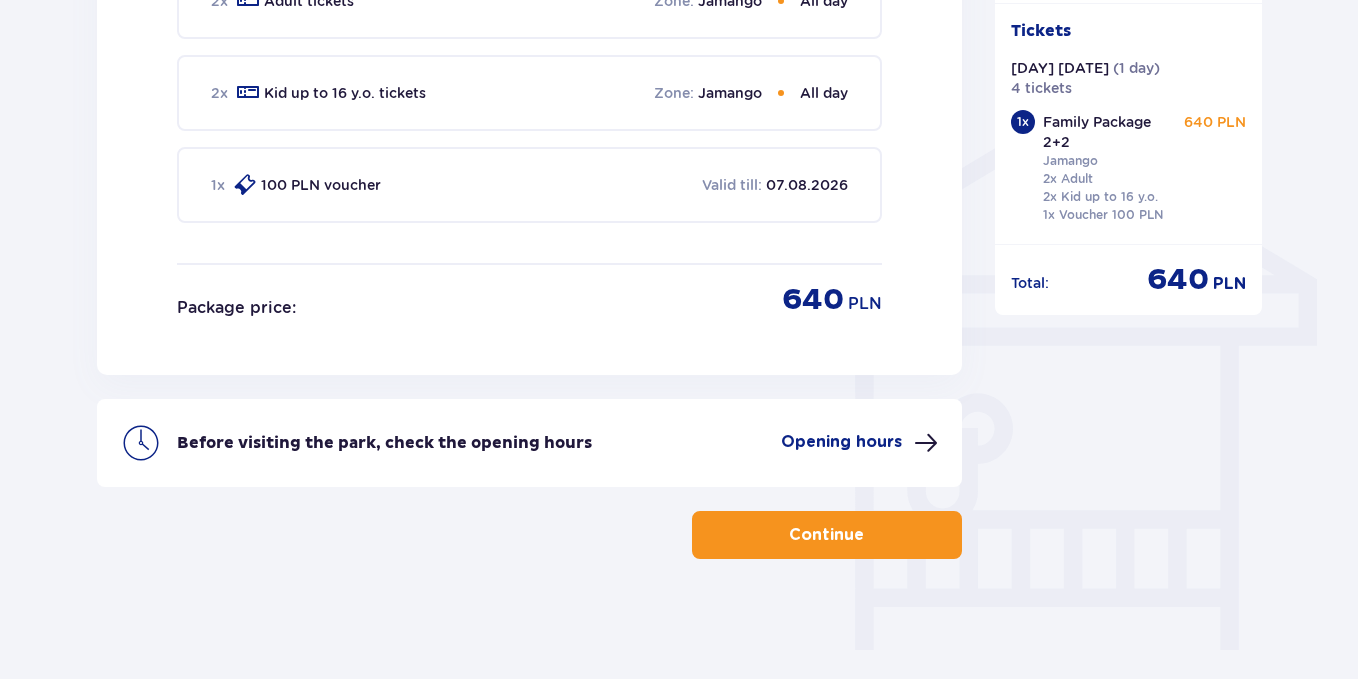 click at bounding box center (868, 535) 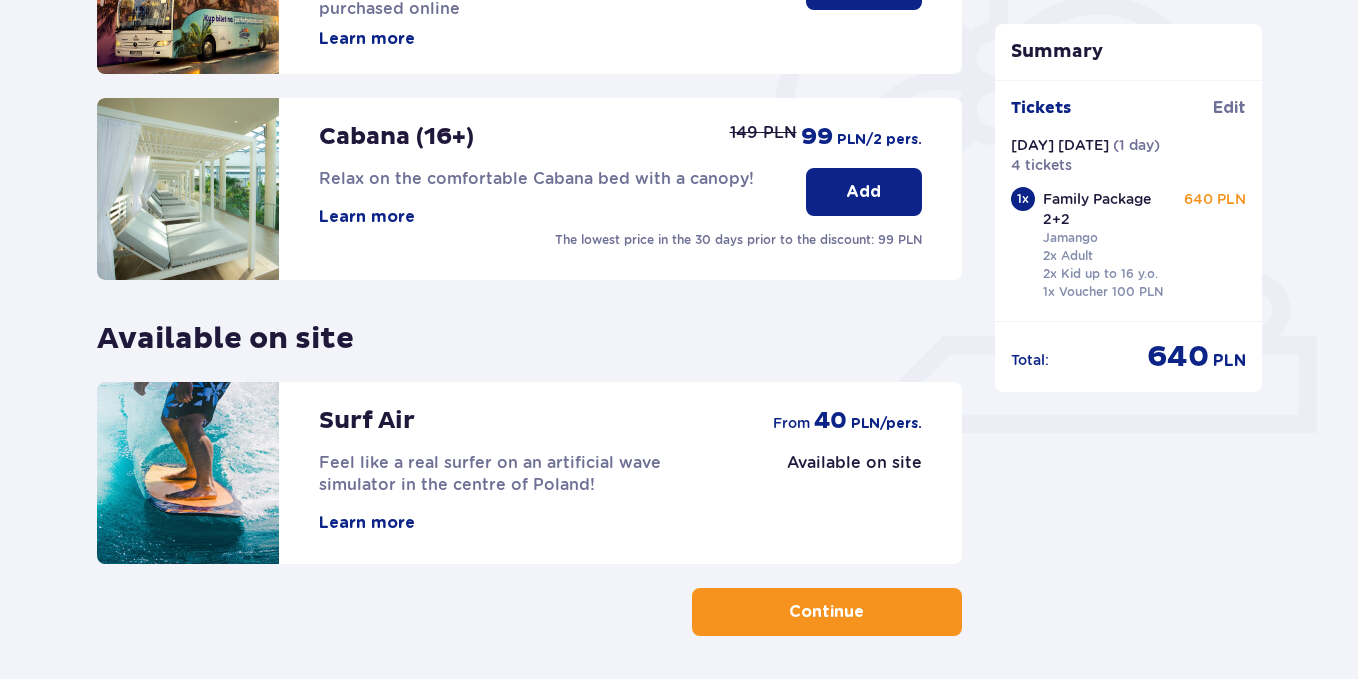 scroll, scrollTop: 677, scrollLeft: 0, axis: vertical 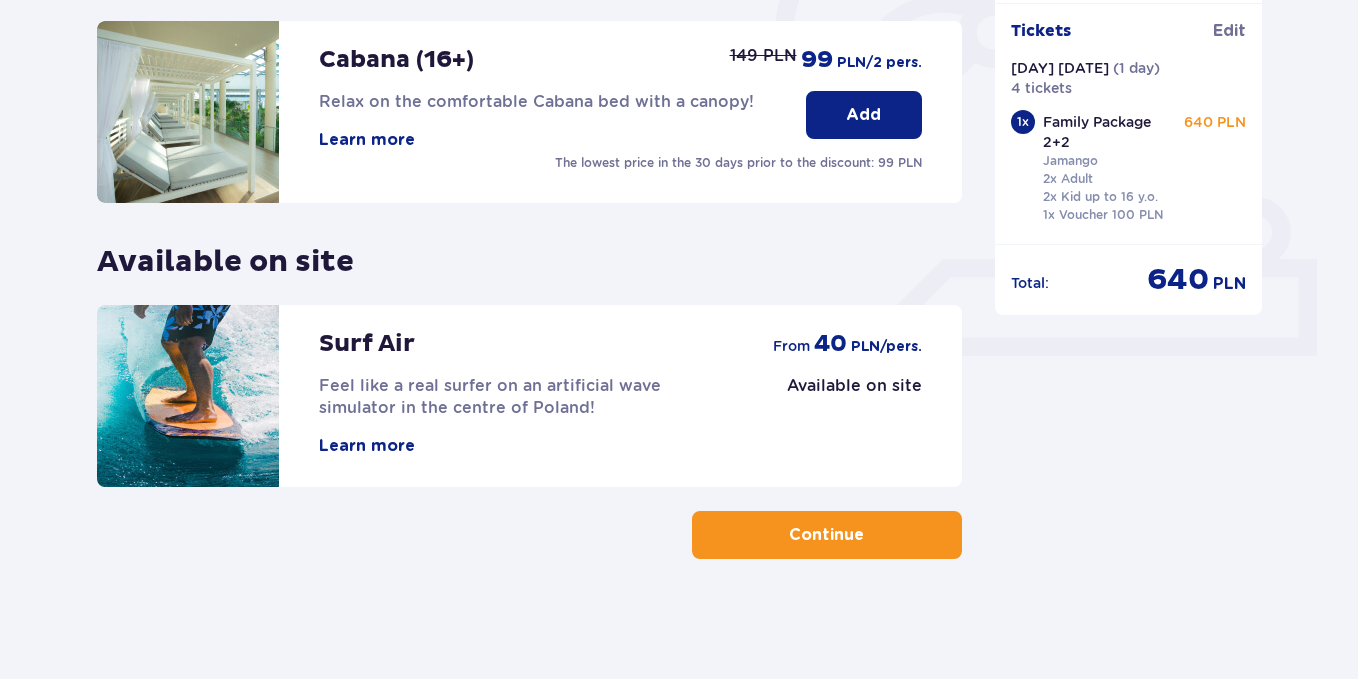 click on "Continue" at bounding box center (826, 535) 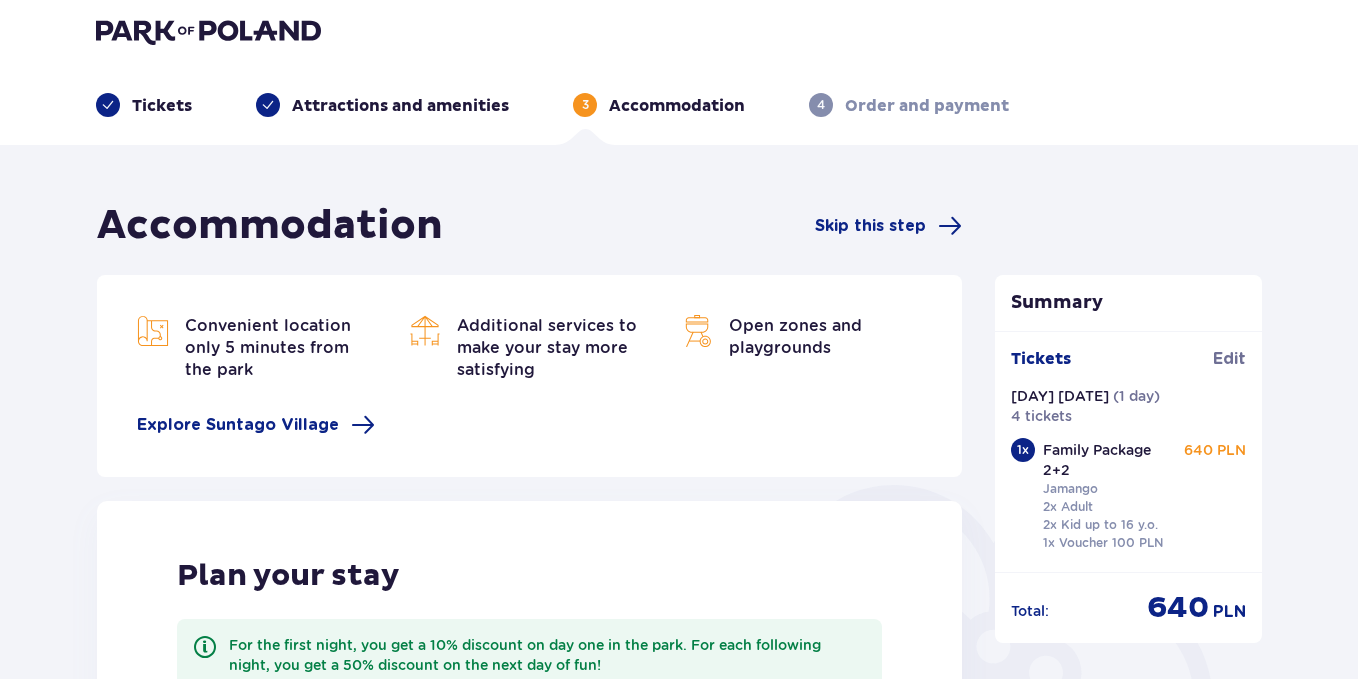 scroll, scrollTop: 0, scrollLeft: 0, axis: both 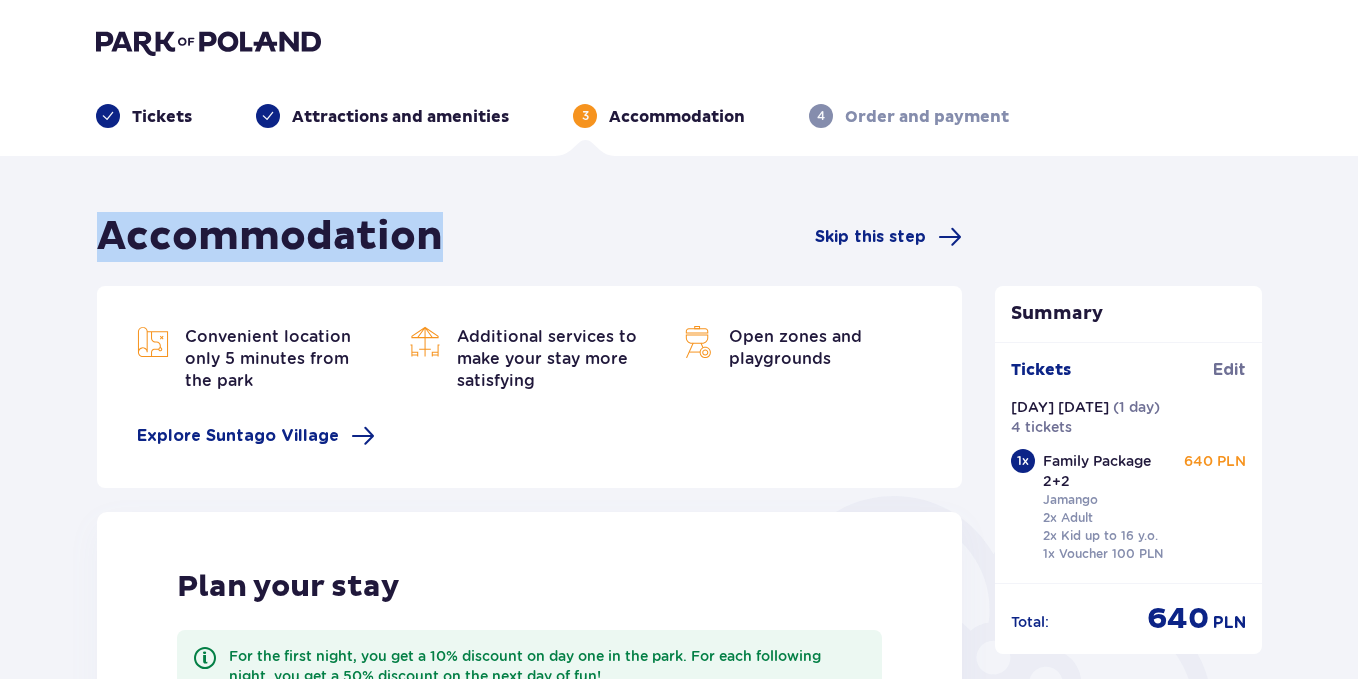 drag, startPoint x: 441, startPoint y: 237, endPoint x: 121, endPoint y: 242, distance: 320.03906 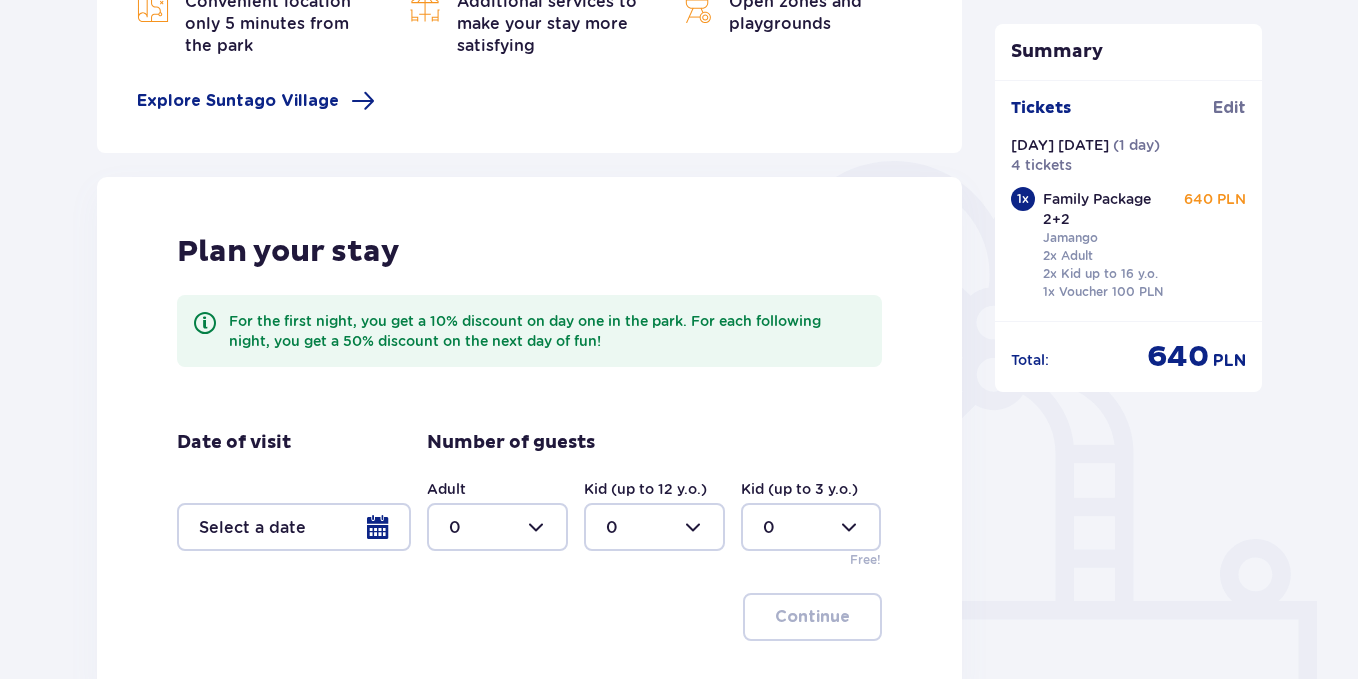 scroll, scrollTop: 500, scrollLeft: 0, axis: vertical 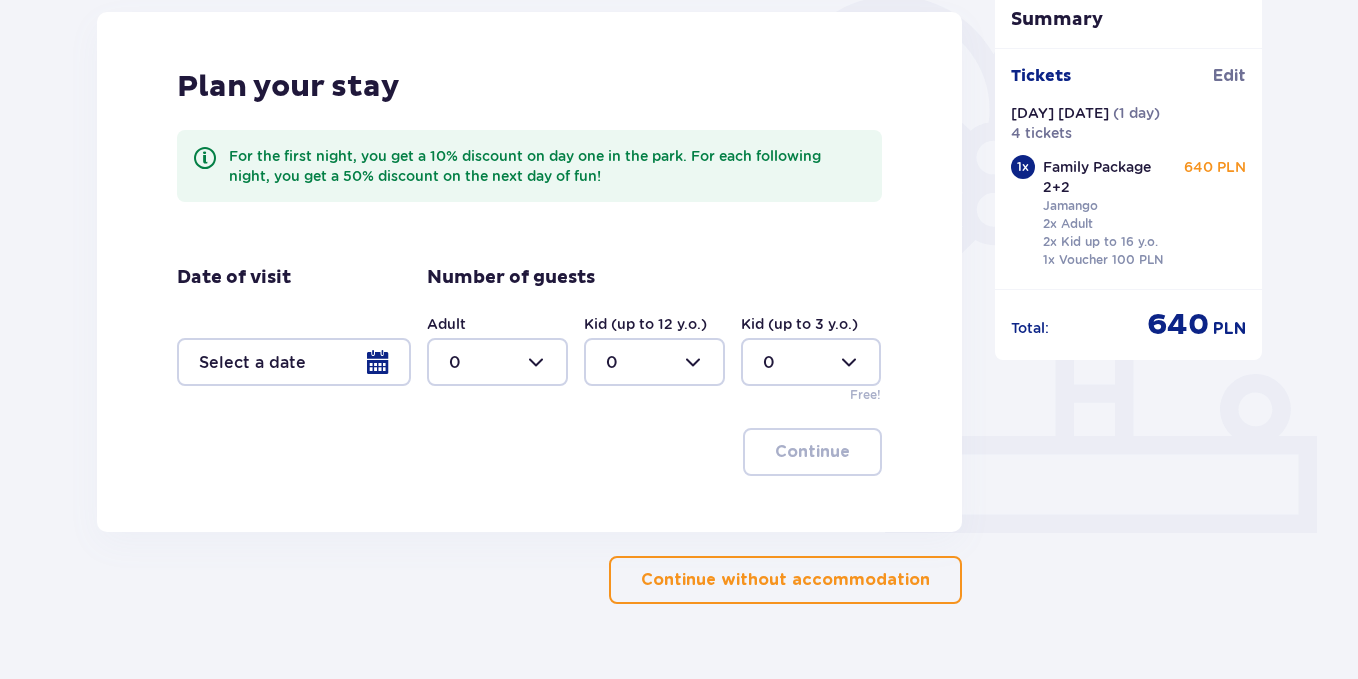 click at bounding box center [294, 362] 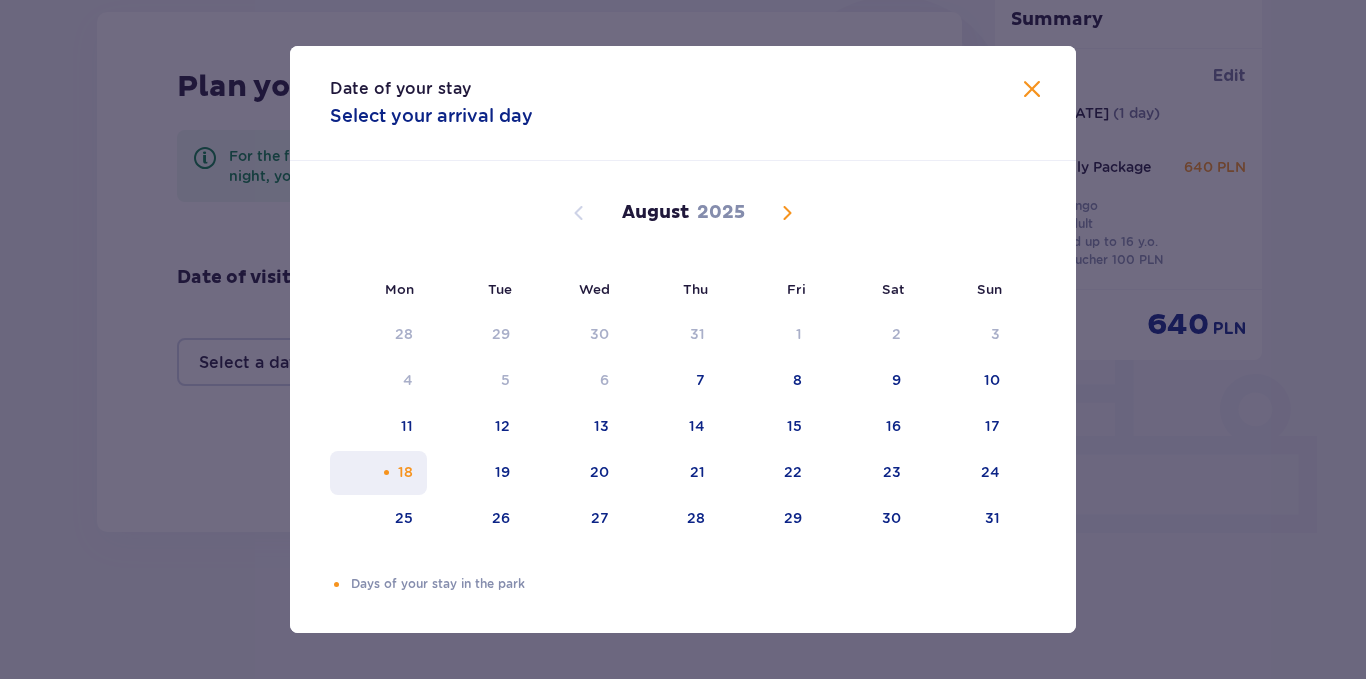 click on "18" at bounding box center [405, 472] 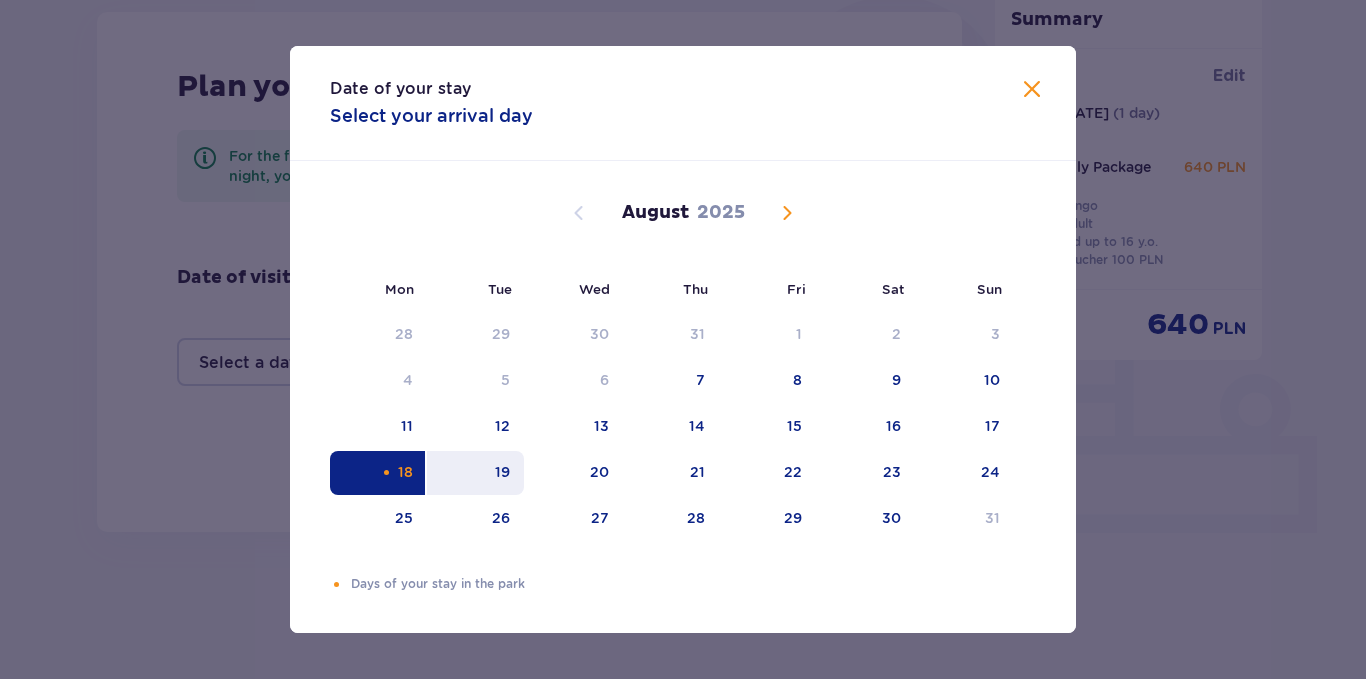 click on "19" at bounding box center [475, 473] 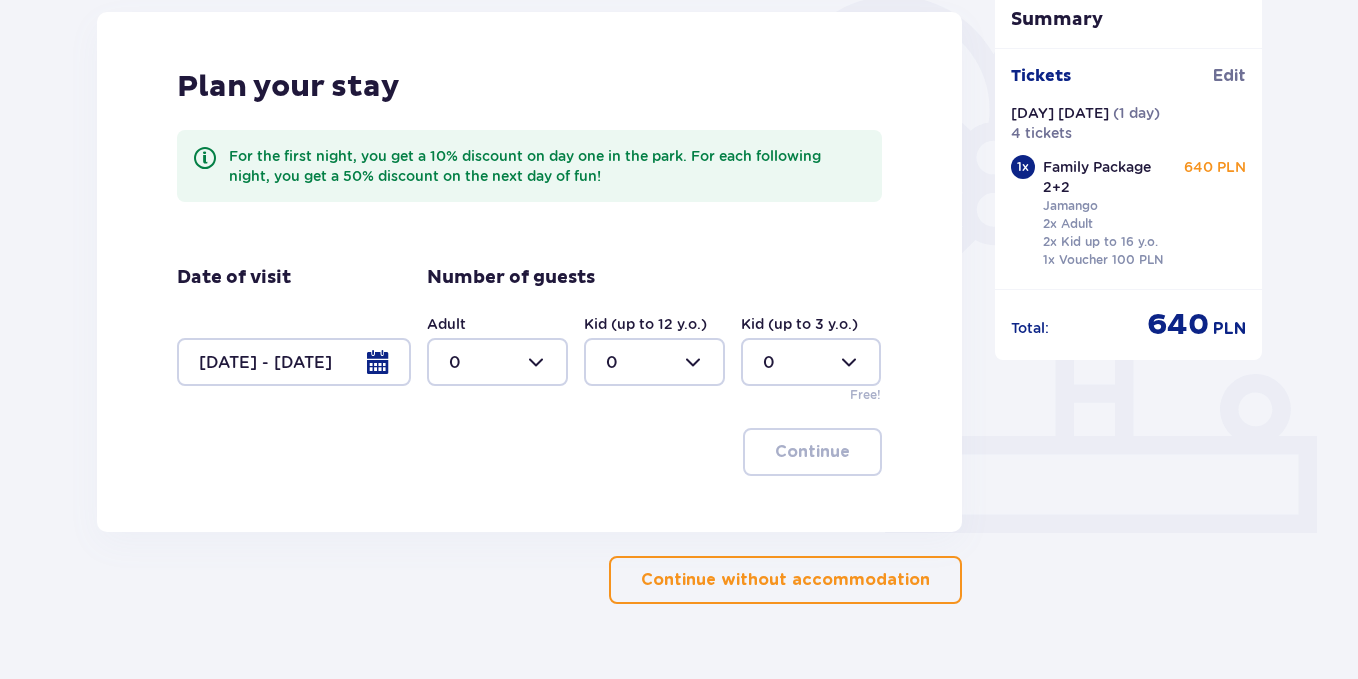 click at bounding box center (497, 362) 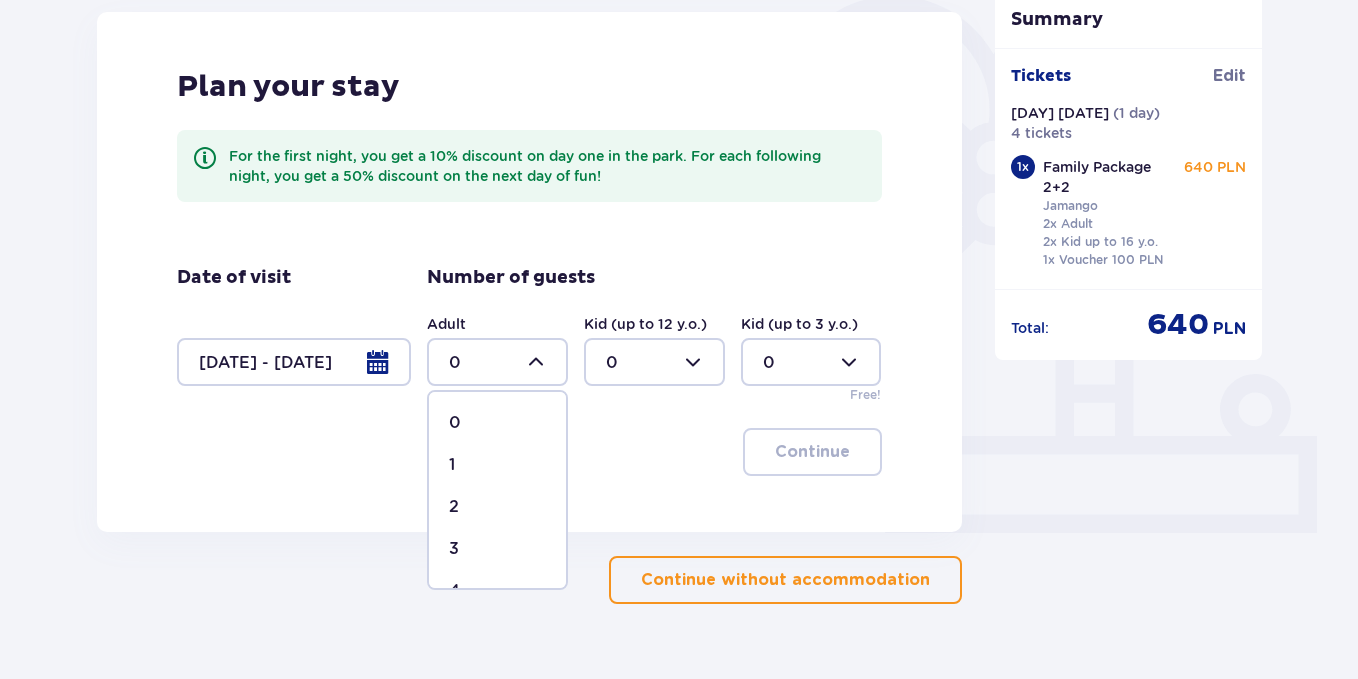 click on "2" at bounding box center [497, 507] 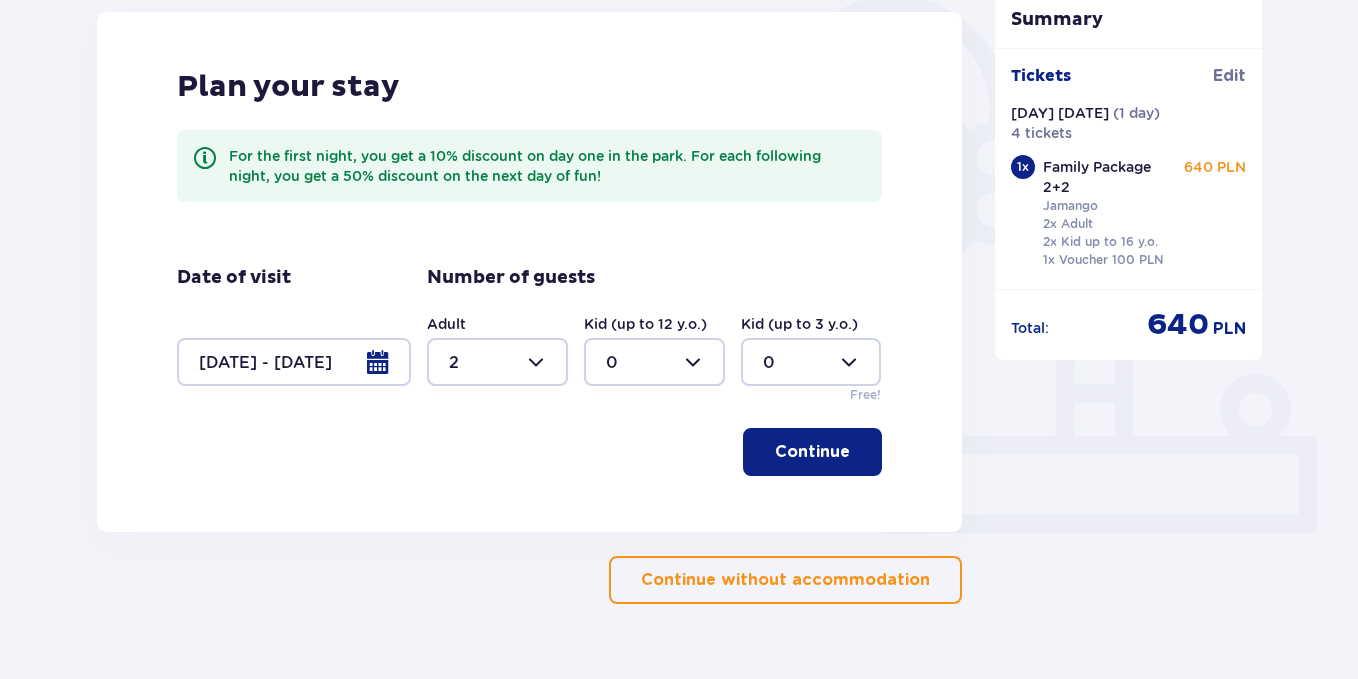 type on "2" 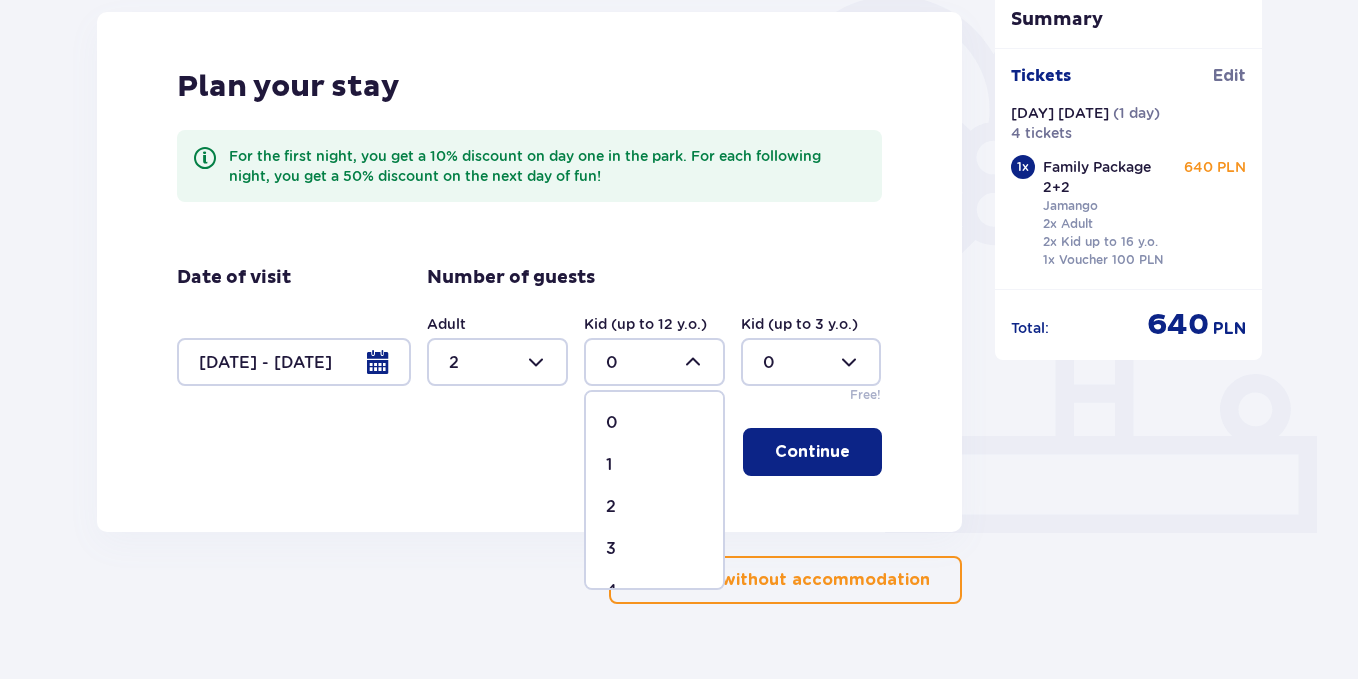 click on "1" at bounding box center [654, 465] 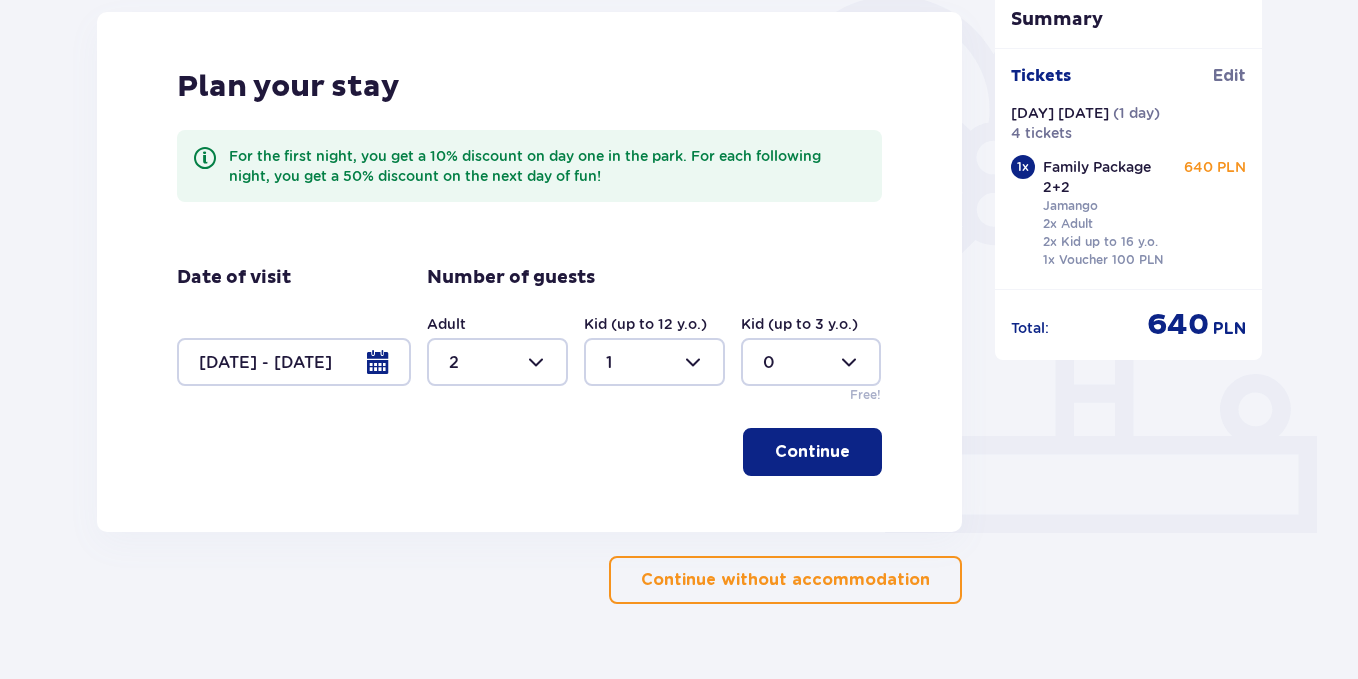 click at bounding box center [654, 362] 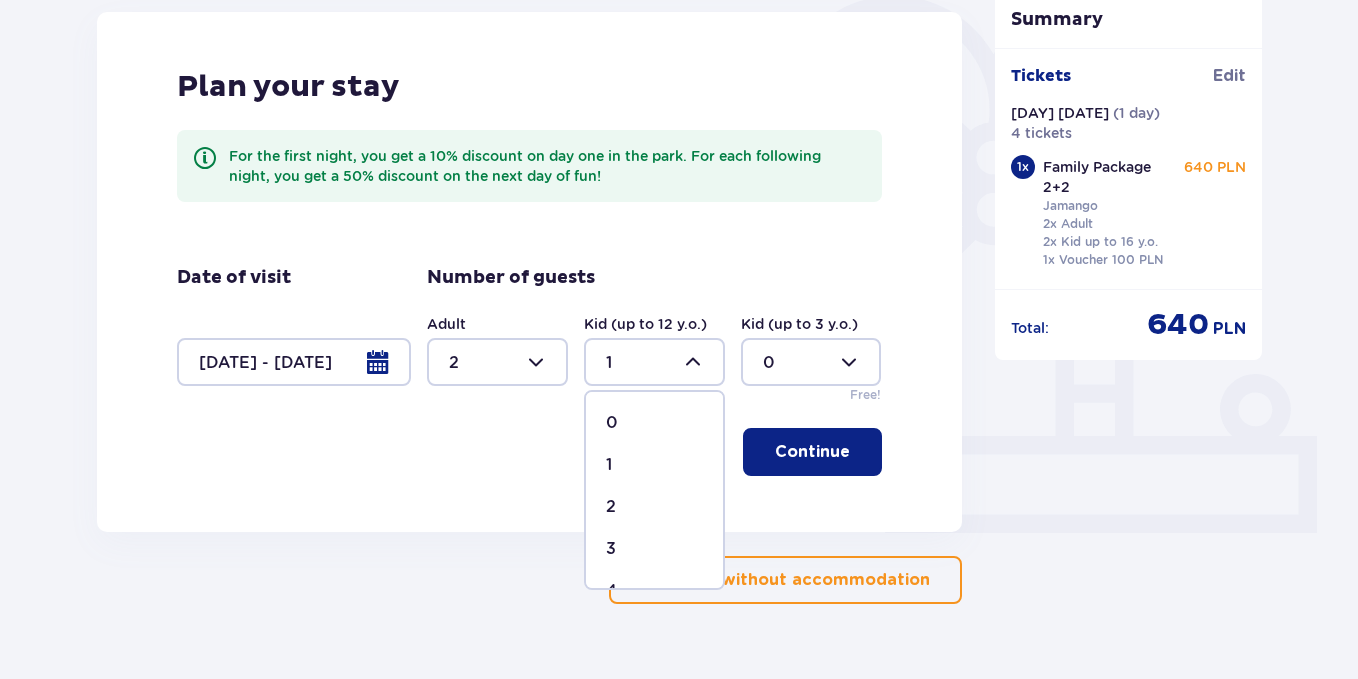 click on "2" at bounding box center (654, 507) 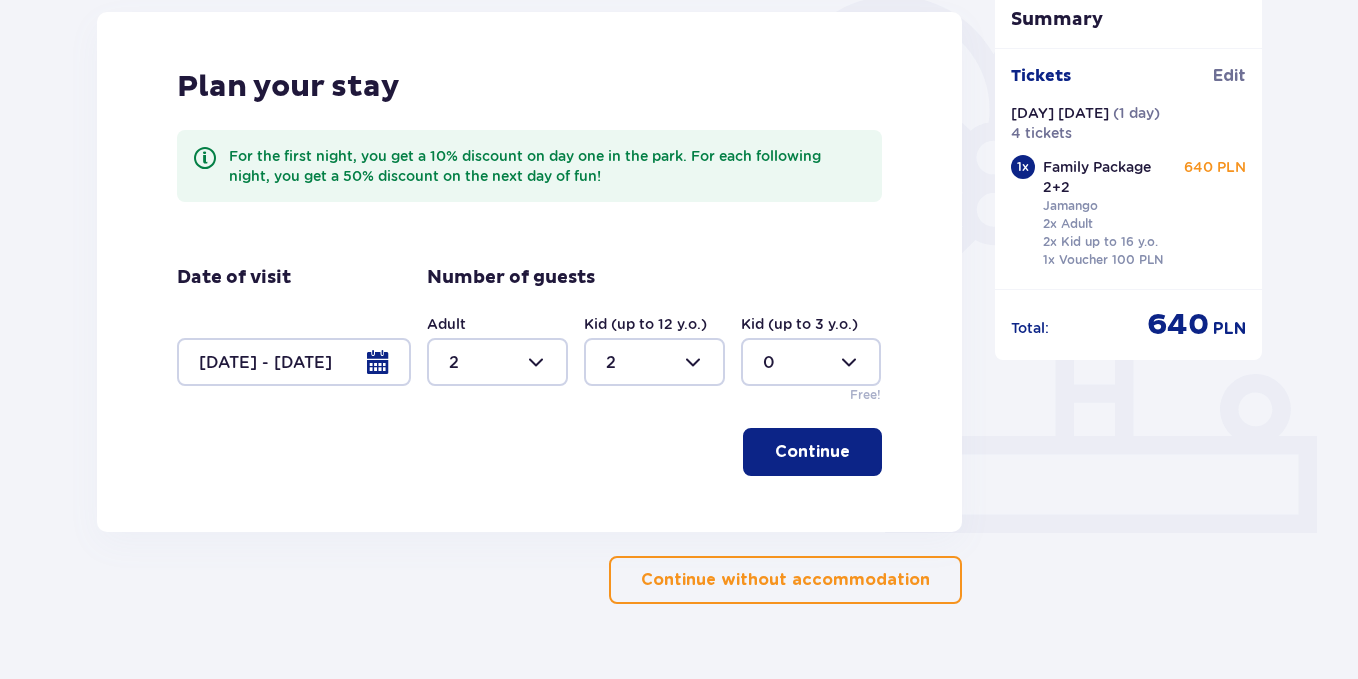 click on "Continue" at bounding box center (812, 452) 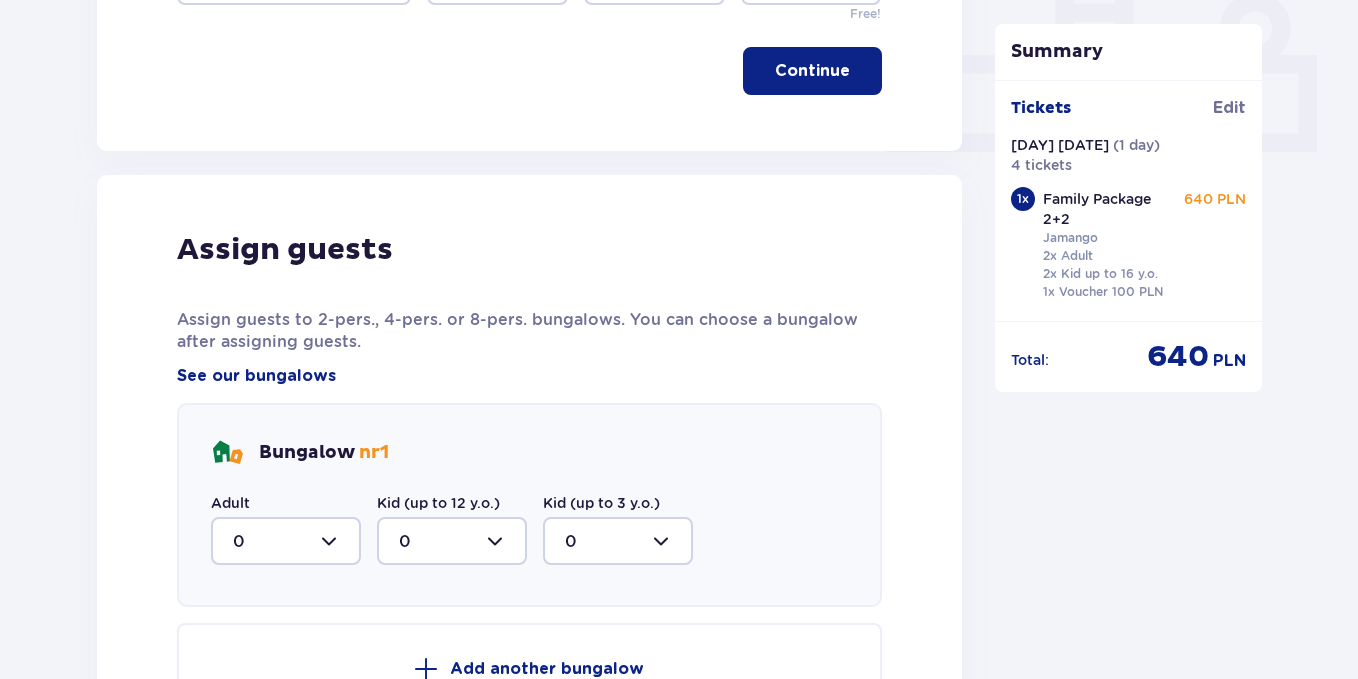 scroll, scrollTop: 817, scrollLeft: 0, axis: vertical 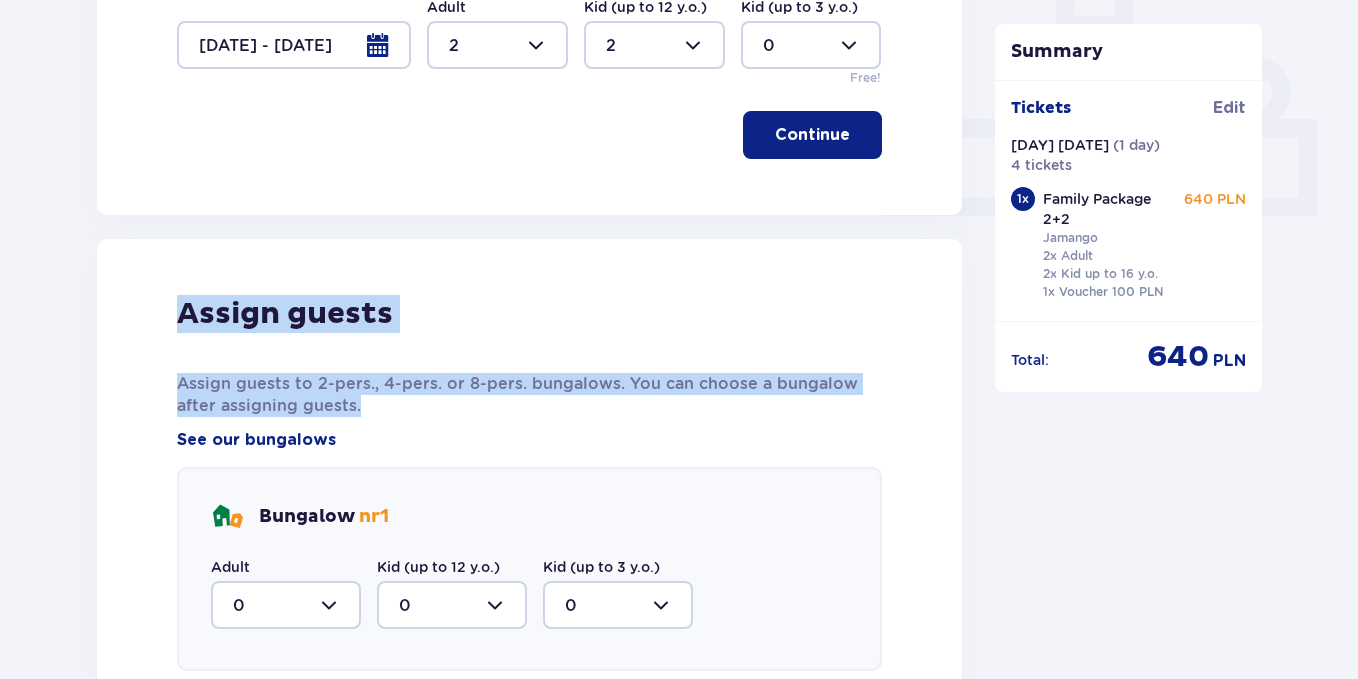 drag, startPoint x: 177, startPoint y: 323, endPoint x: 468, endPoint y: 410, distance: 303.72684 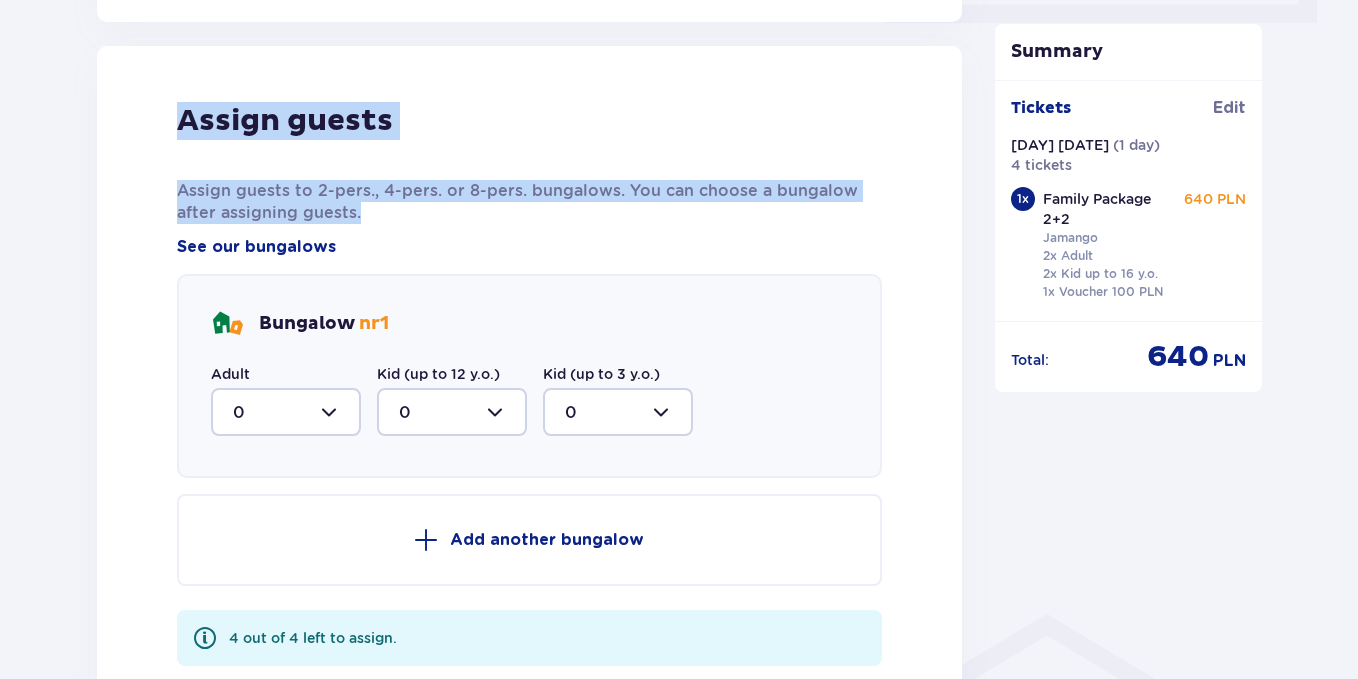 scroll, scrollTop: 1017, scrollLeft: 0, axis: vertical 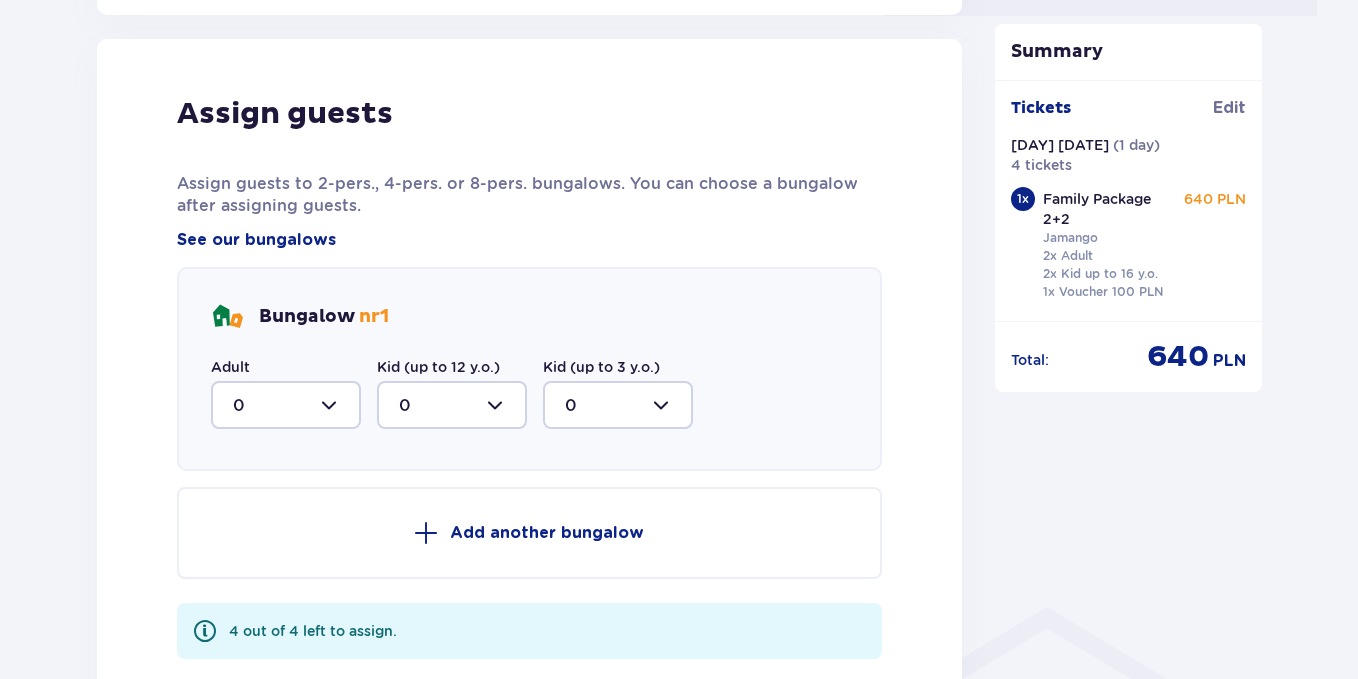 click at bounding box center [286, 405] 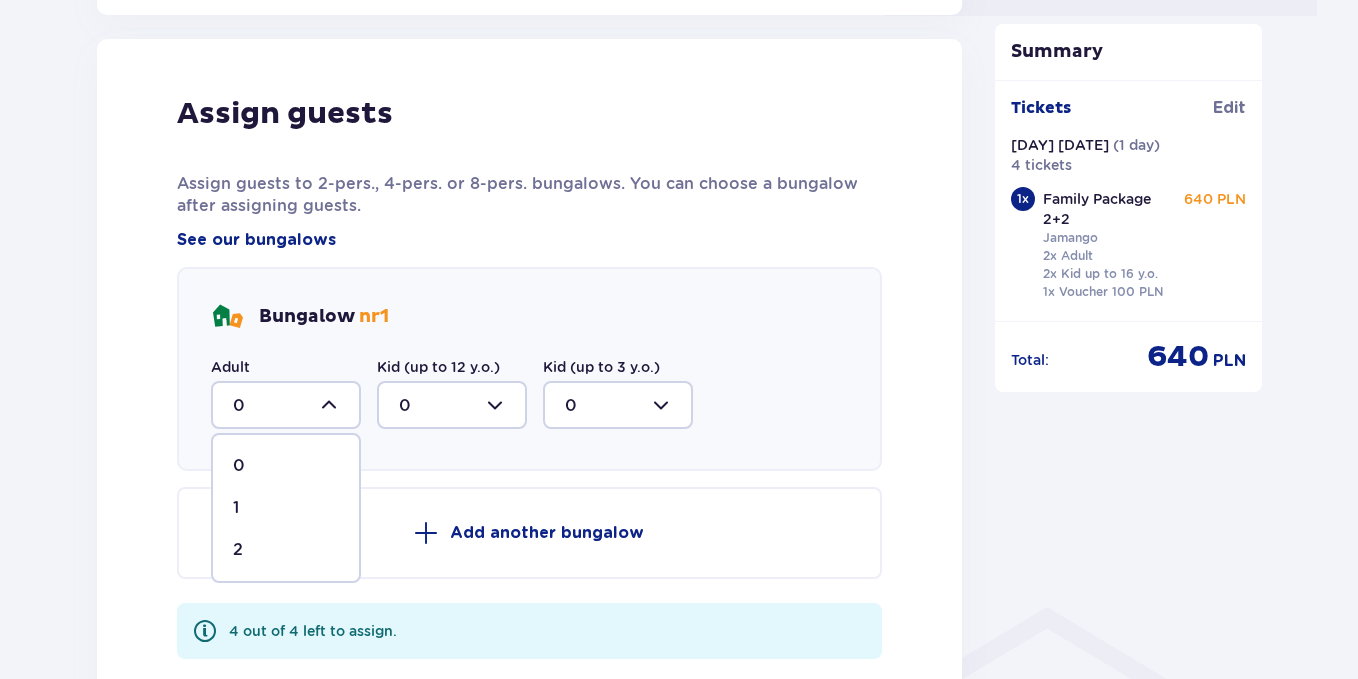 click on "2" at bounding box center (286, 550) 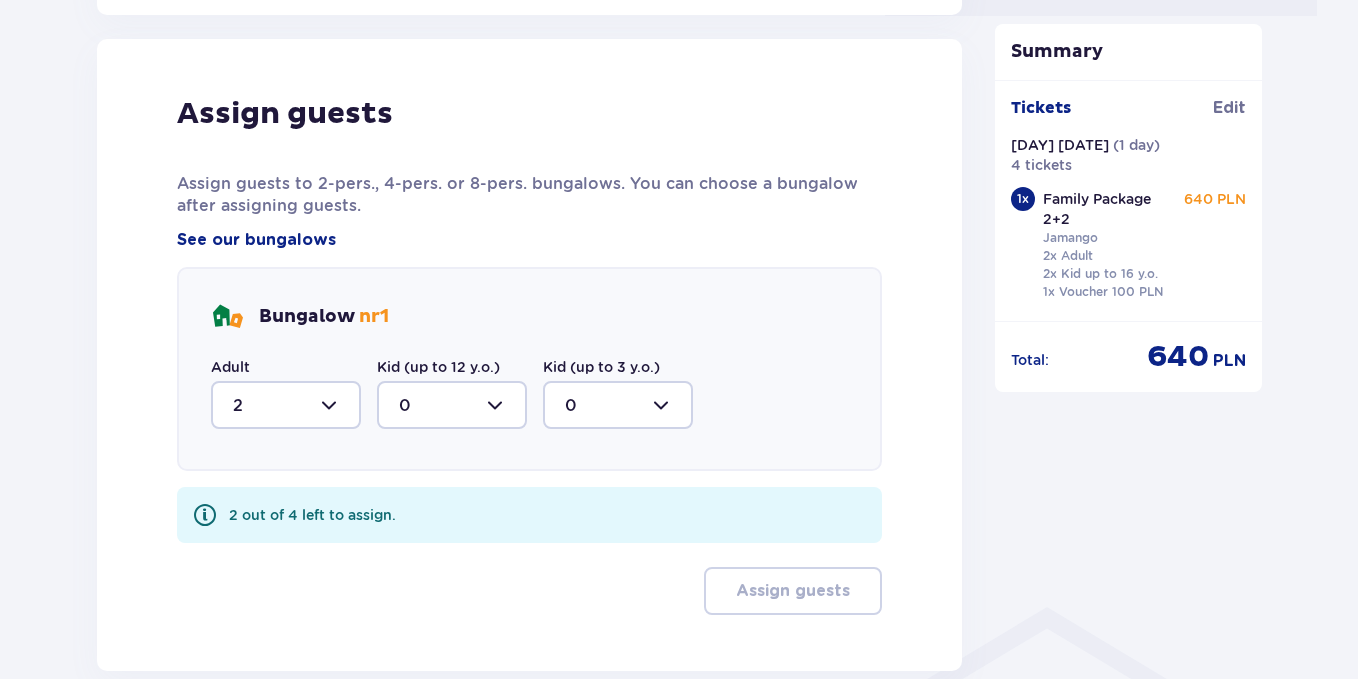 click at bounding box center [452, 405] 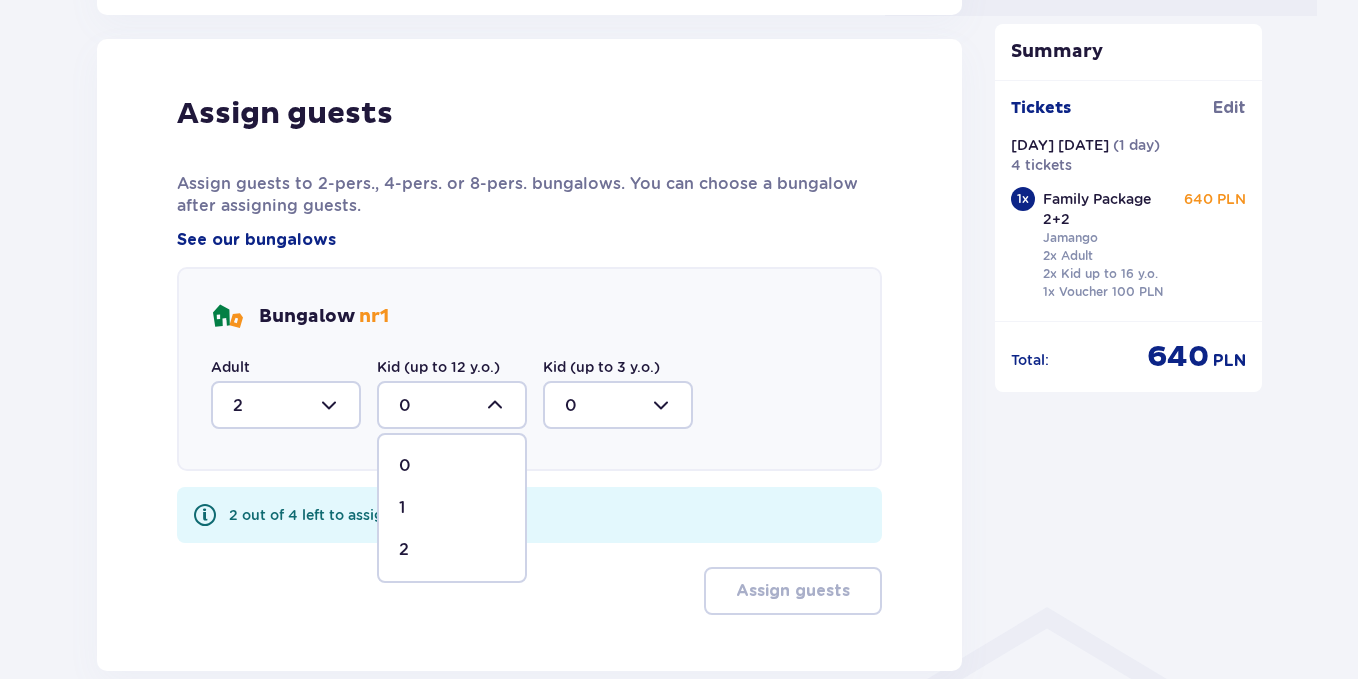 click on "2" at bounding box center (452, 550) 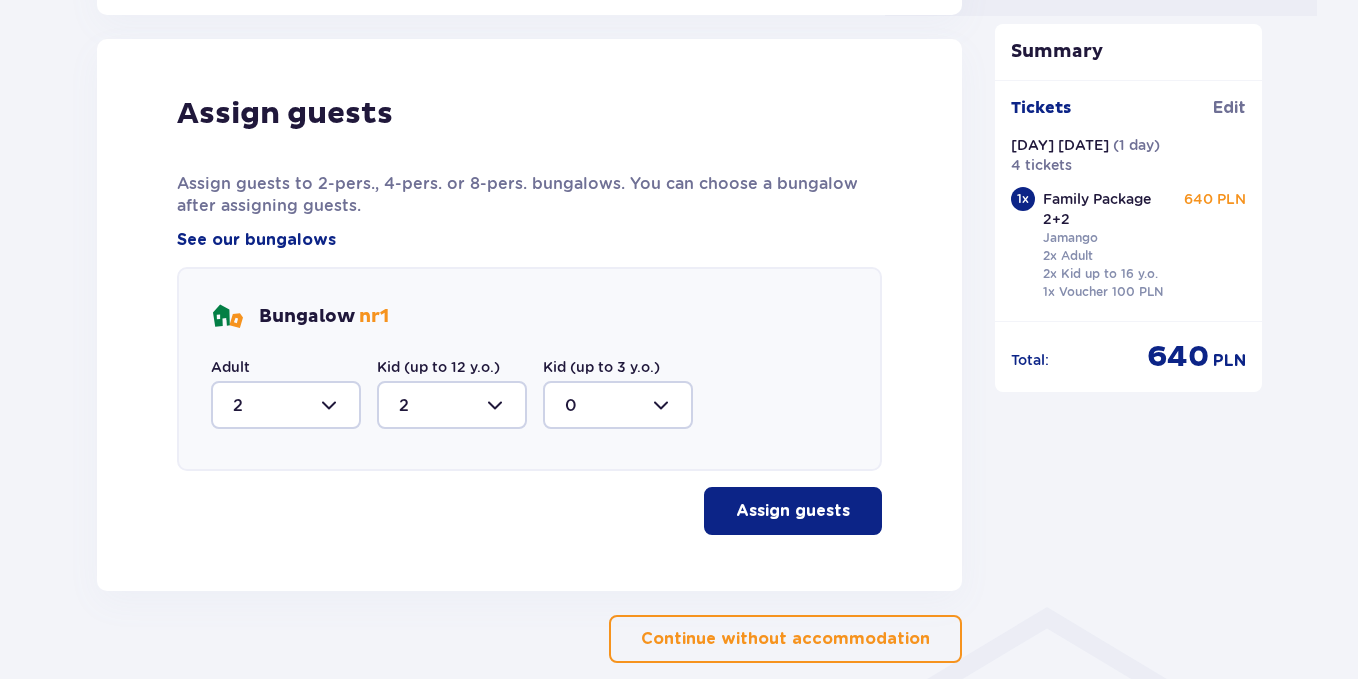 click on "Assign guests" at bounding box center (793, 511) 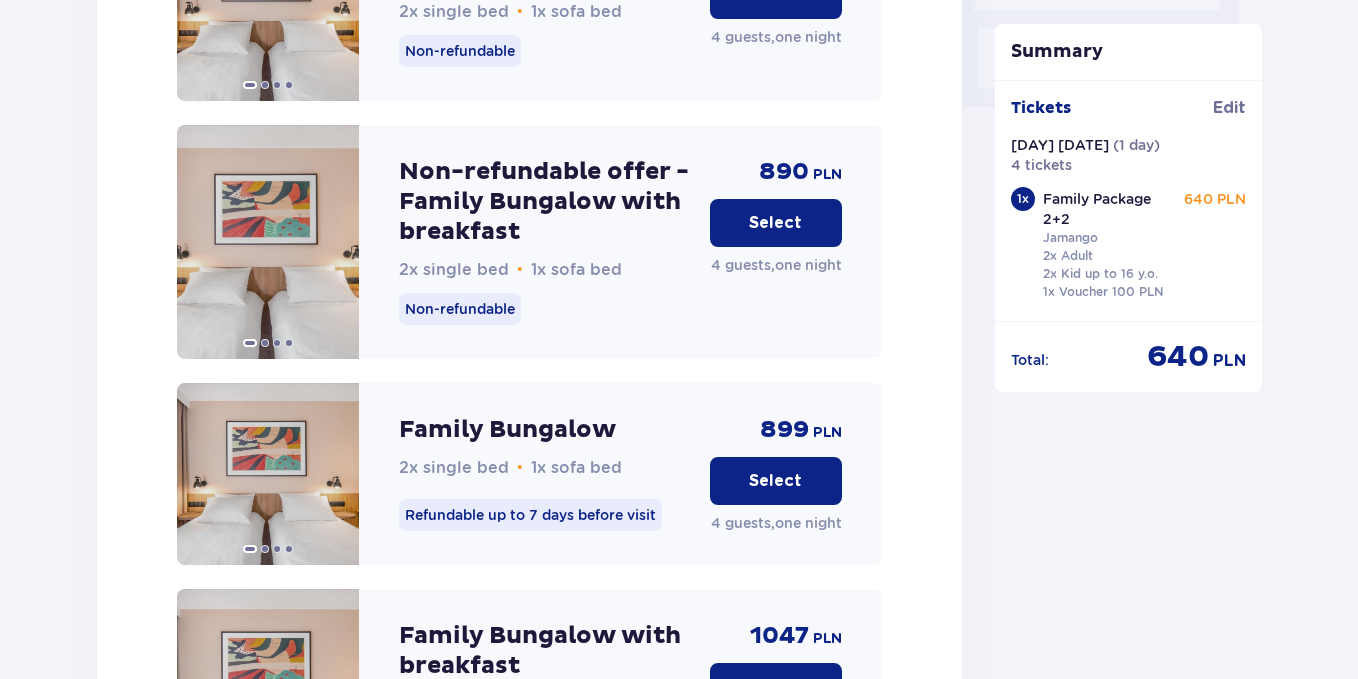 scroll, scrollTop: 2008, scrollLeft: 0, axis: vertical 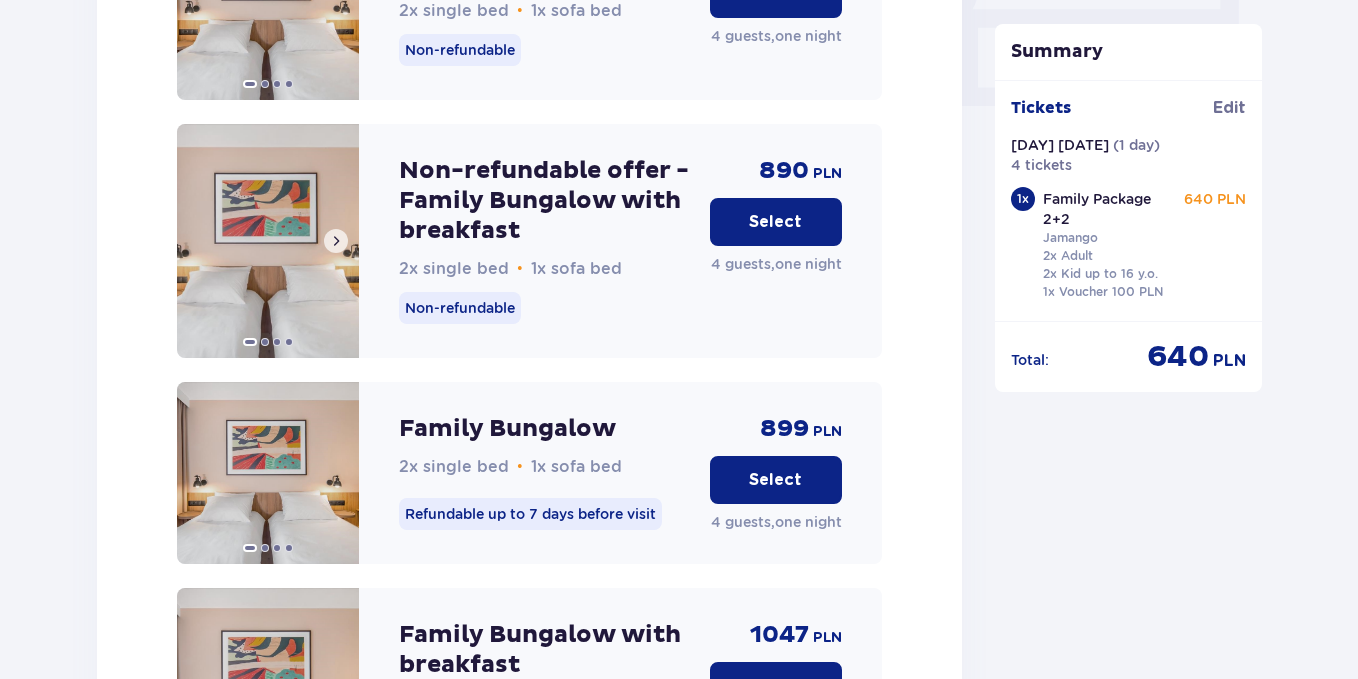 click at bounding box center [268, 241] 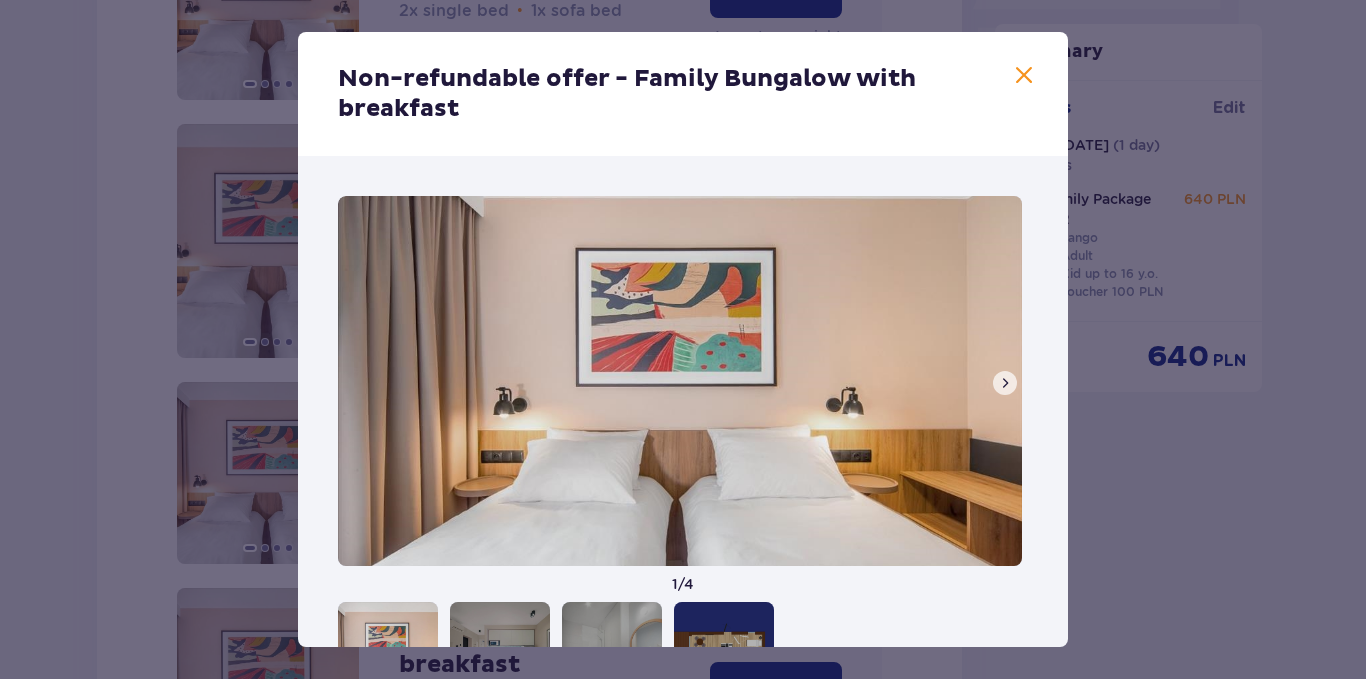 click at bounding box center (1005, 383) 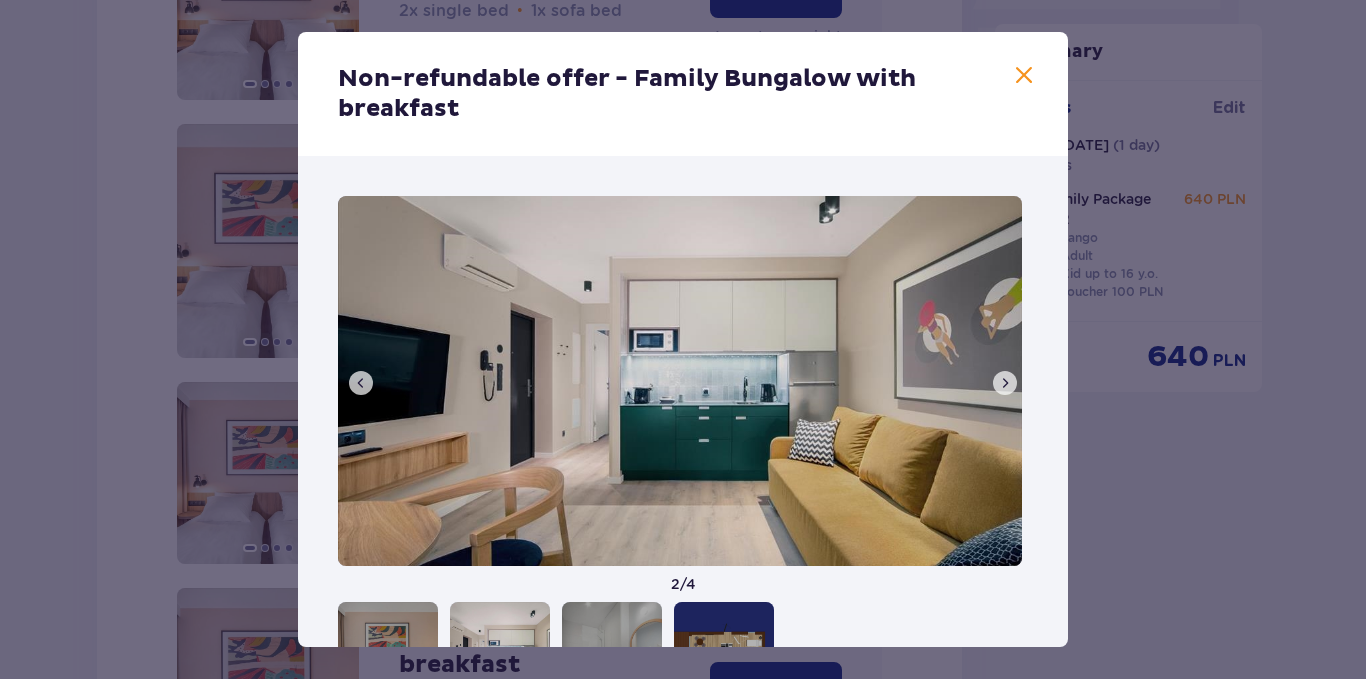 click at bounding box center (1005, 383) 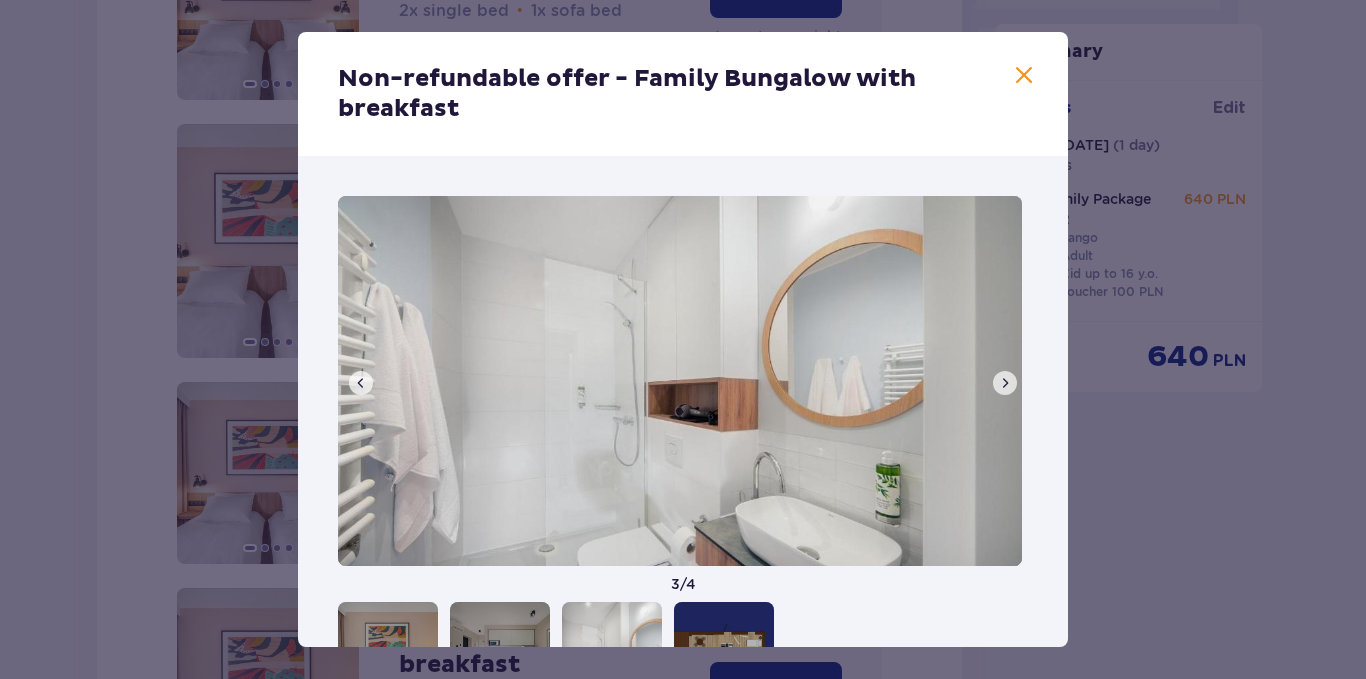 click at bounding box center (1005, 383) 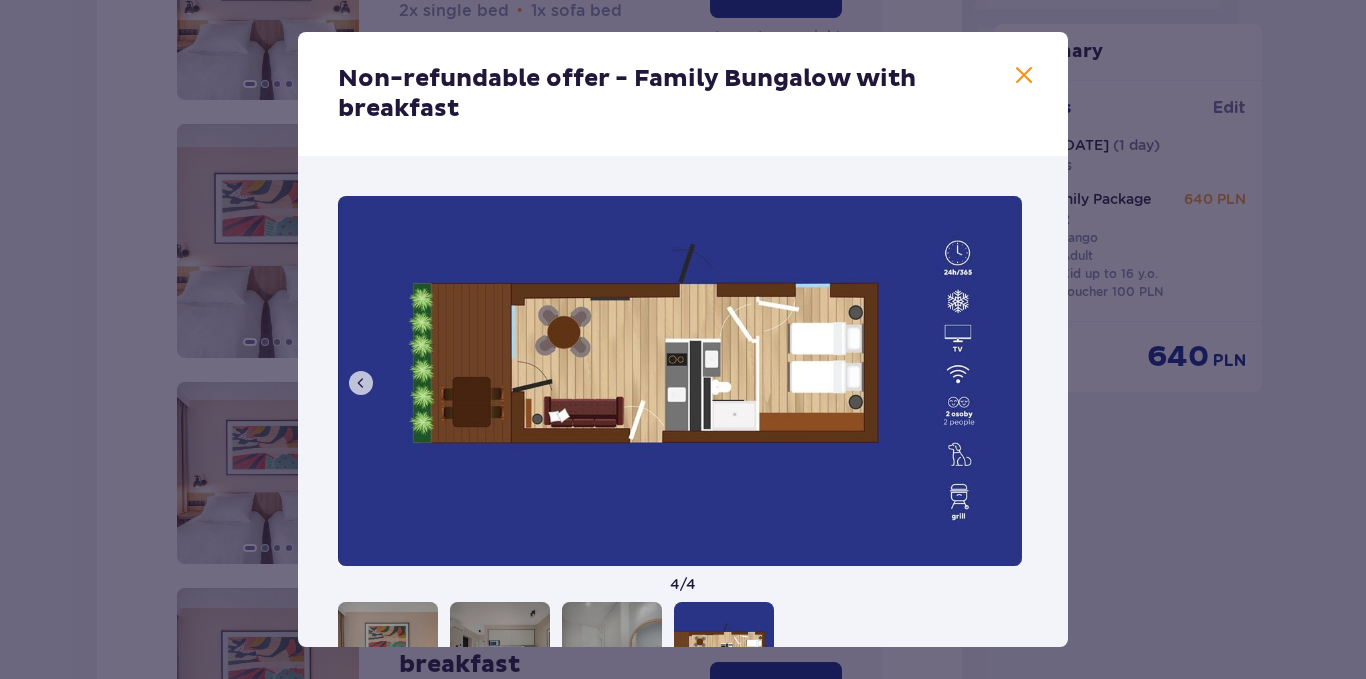 click at bounding box center (680, 381) 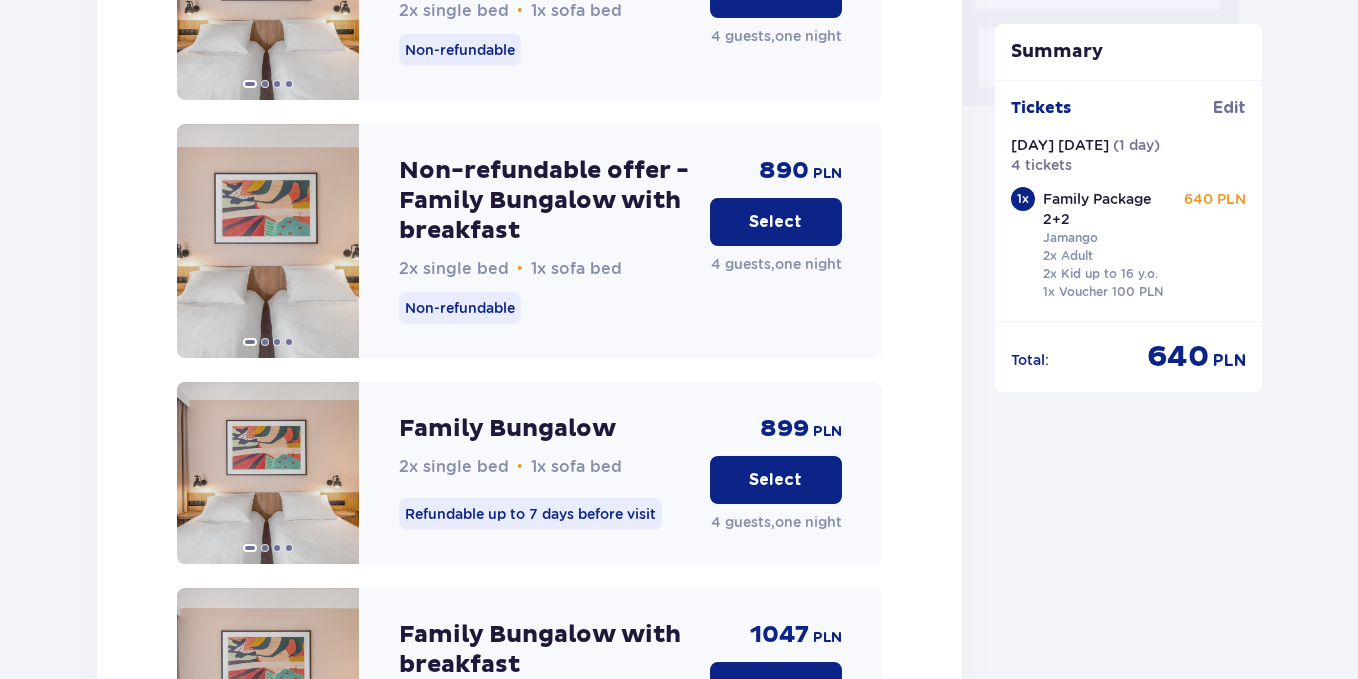 click on "Select" at bounding box center (775, 222) 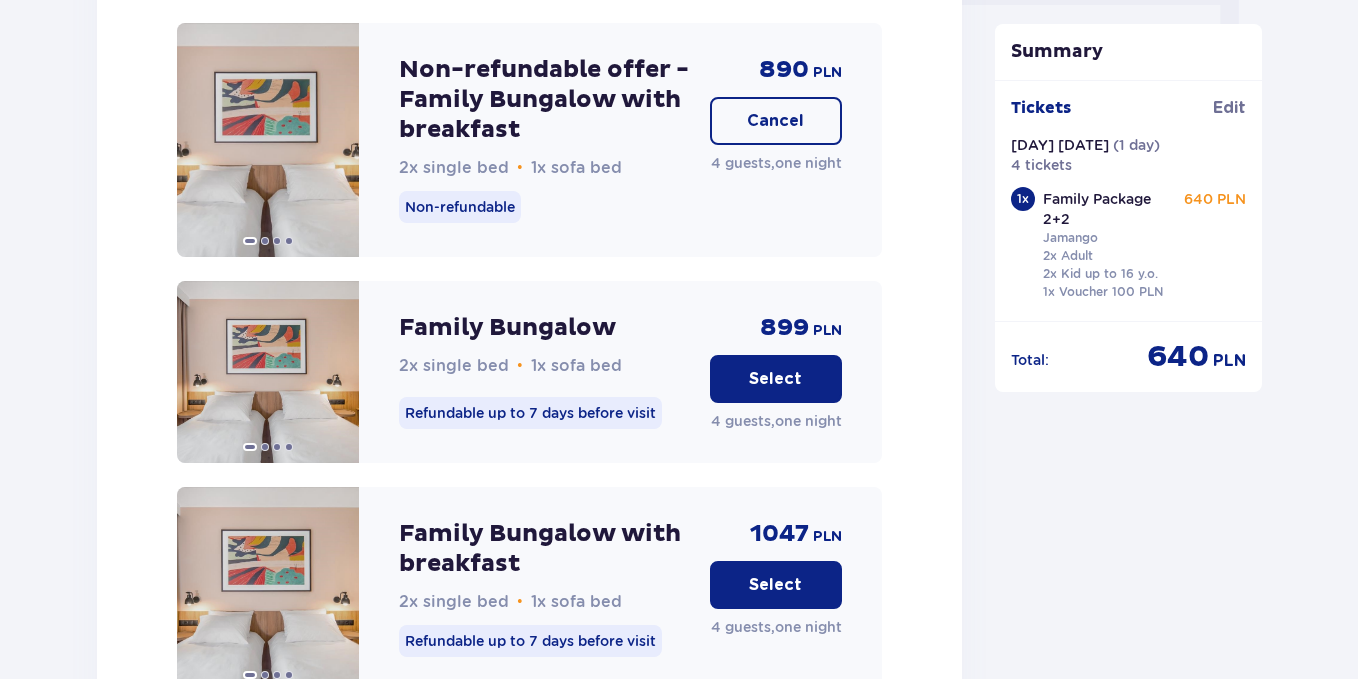 scroll, scrollTop: 2309, scrollLeft: 0, axis: vertical 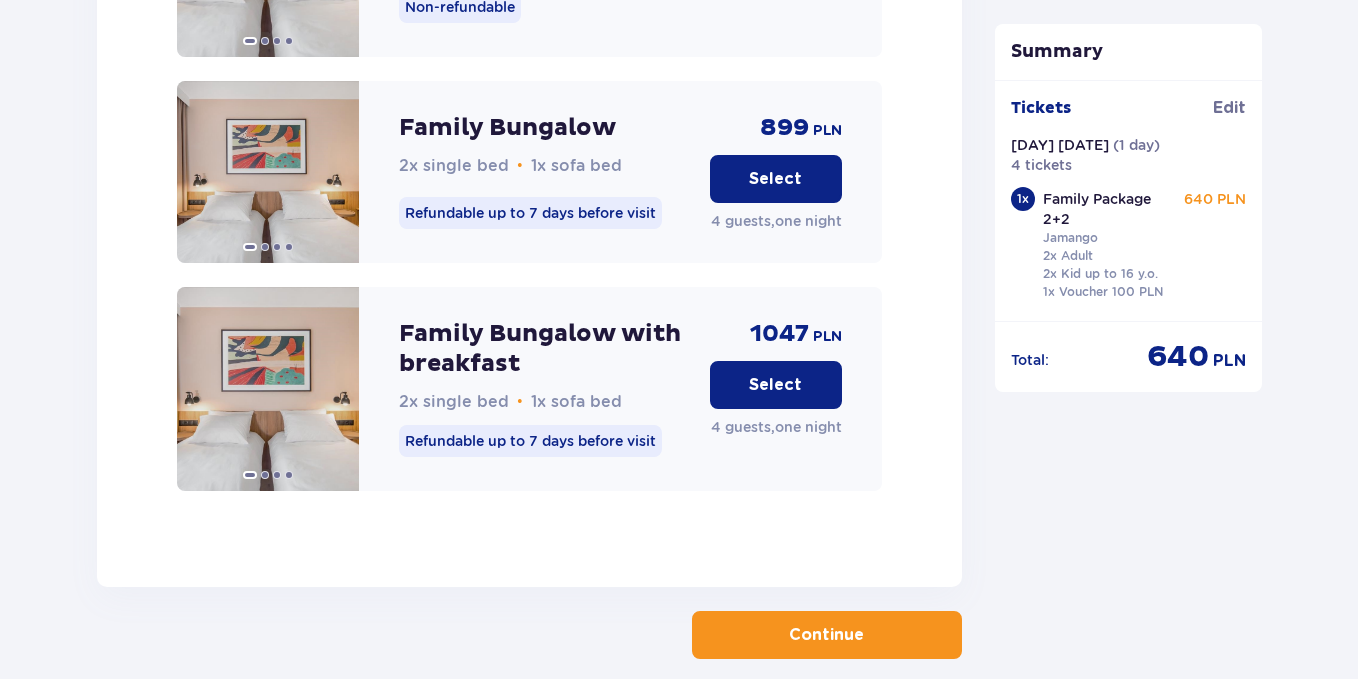 click on "Continue" at bounding box center (827, 635) 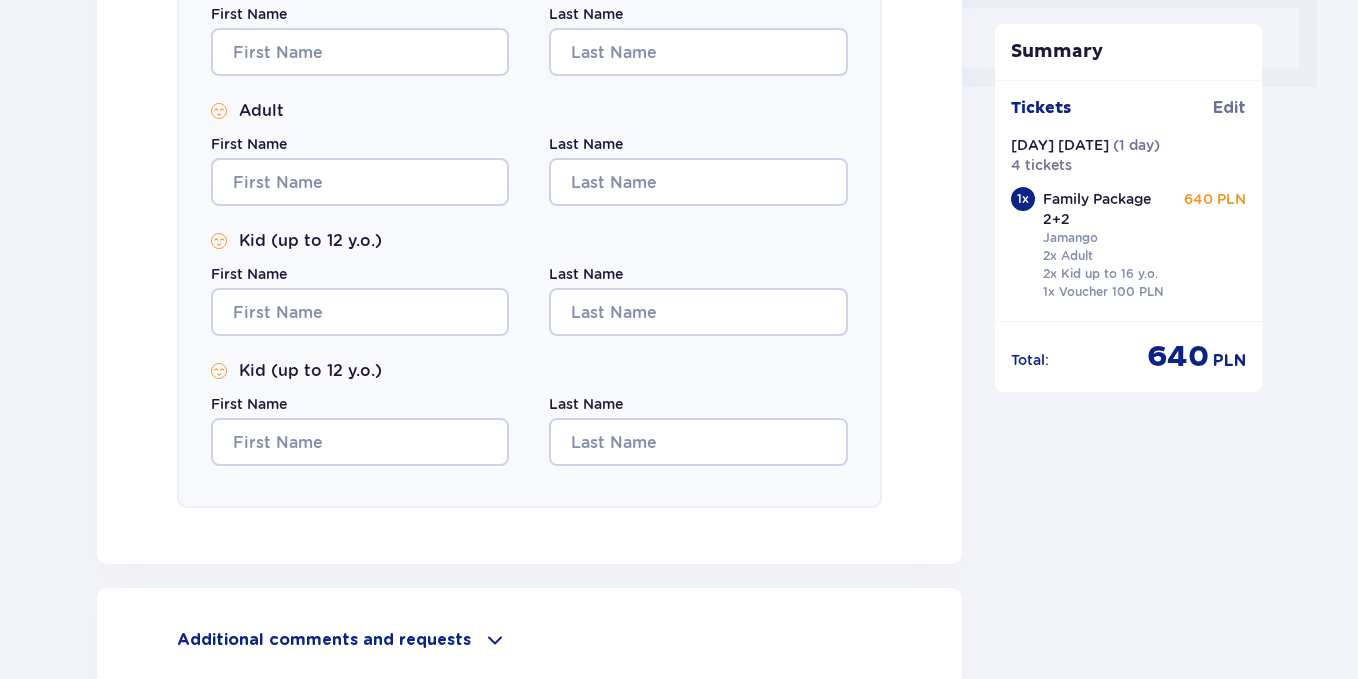 scroll, scrollTop: 1151, scrollLeft: 0, axis: vertical 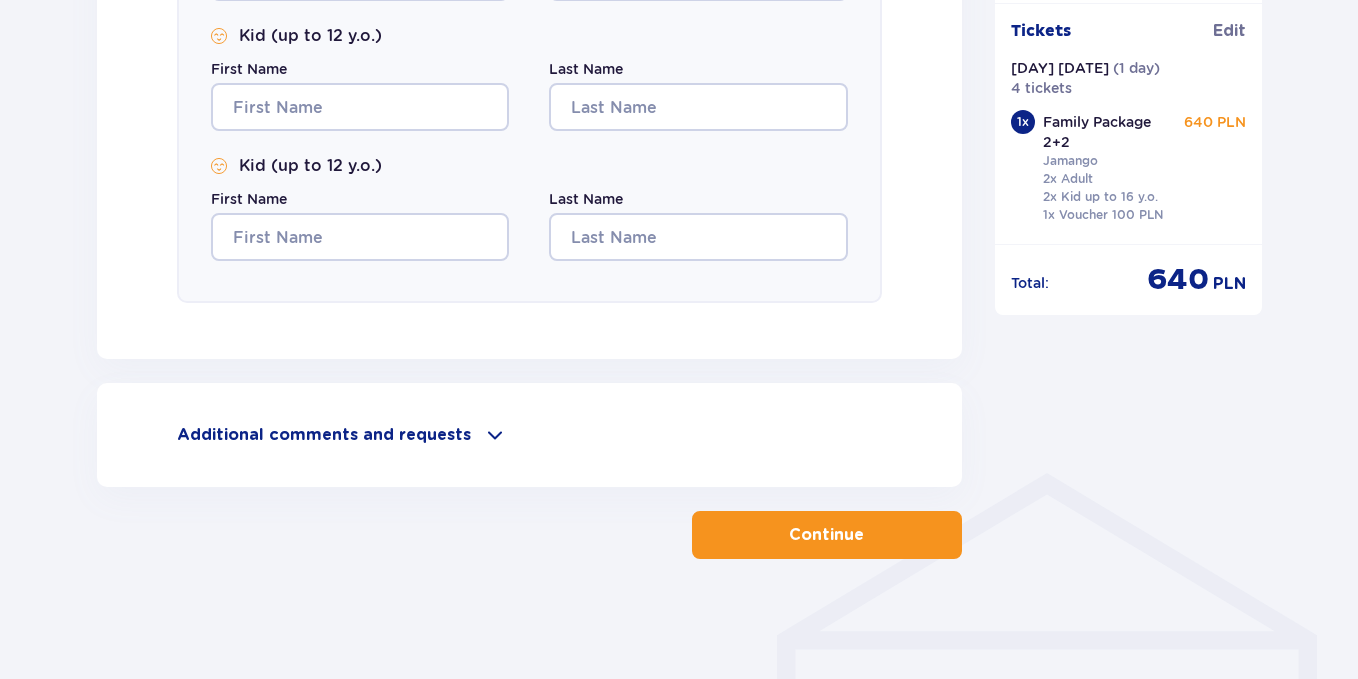 click on "Continue" at bounding box center (827, 535) 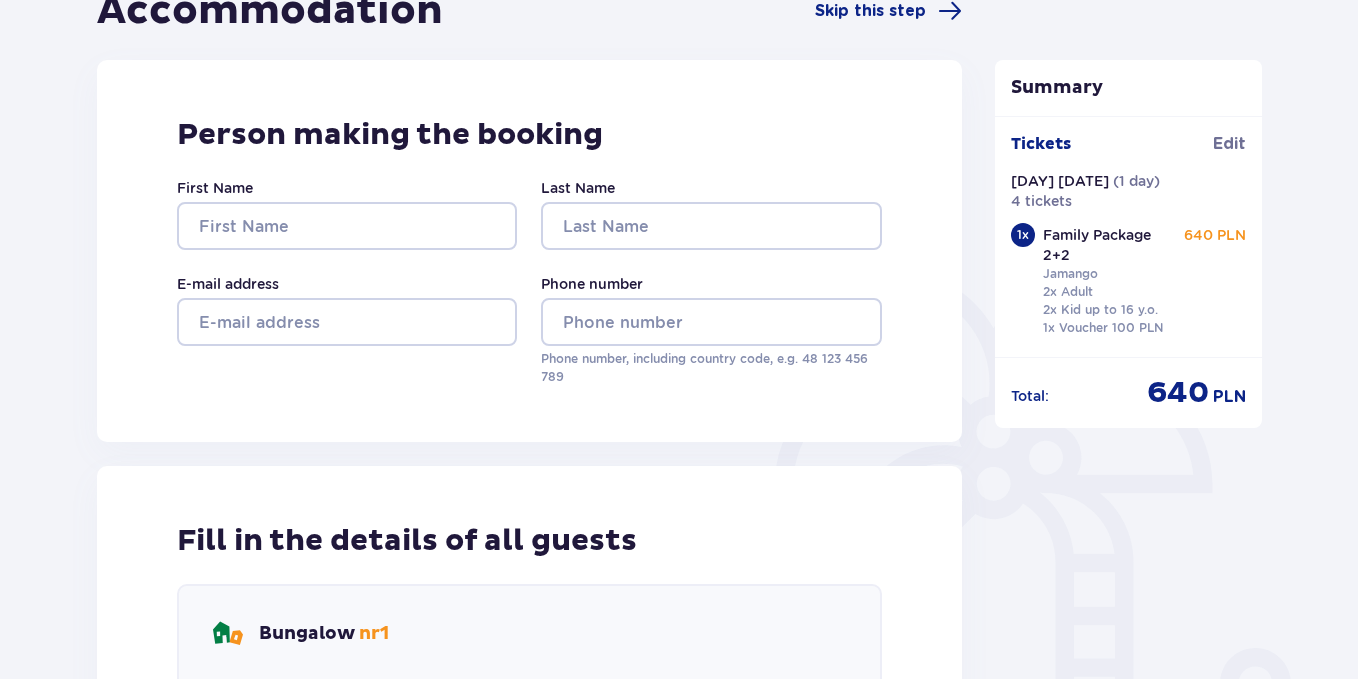 scroll, scrollTop: 0, scrollLeft: 0, axis: both 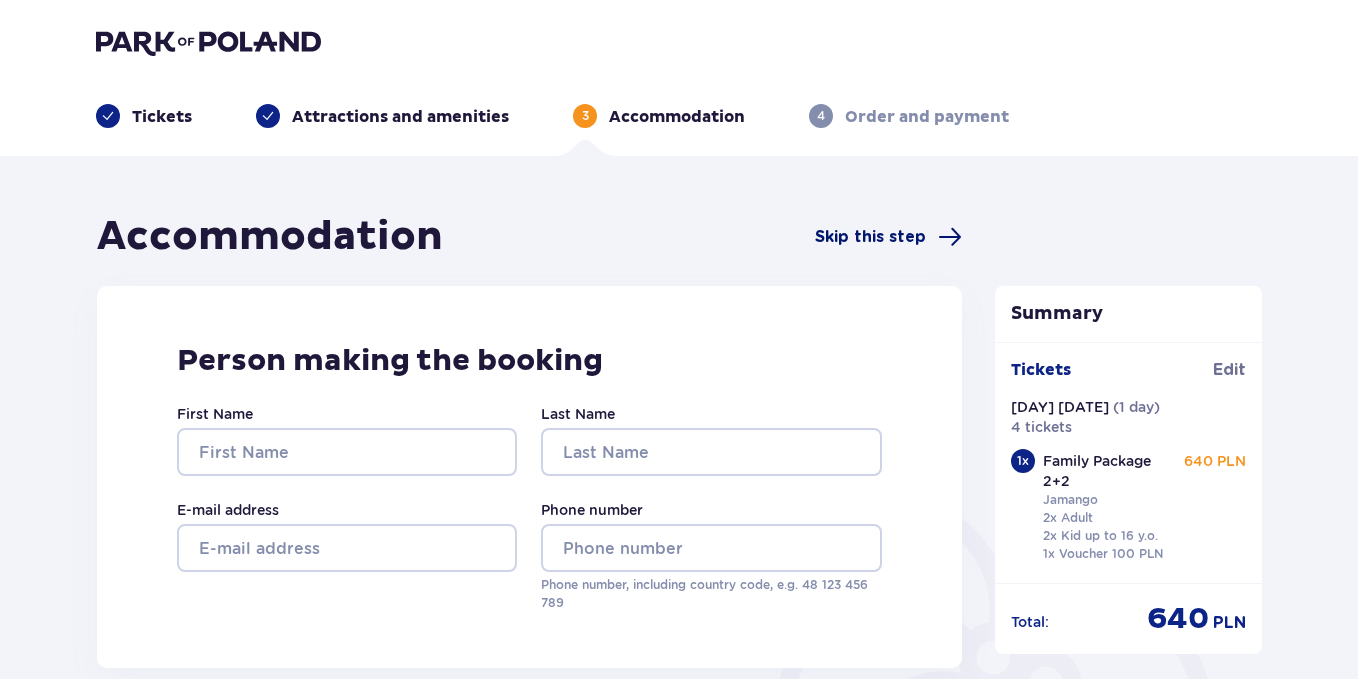 click on "Skip this step" at bounding box center [870, 237] 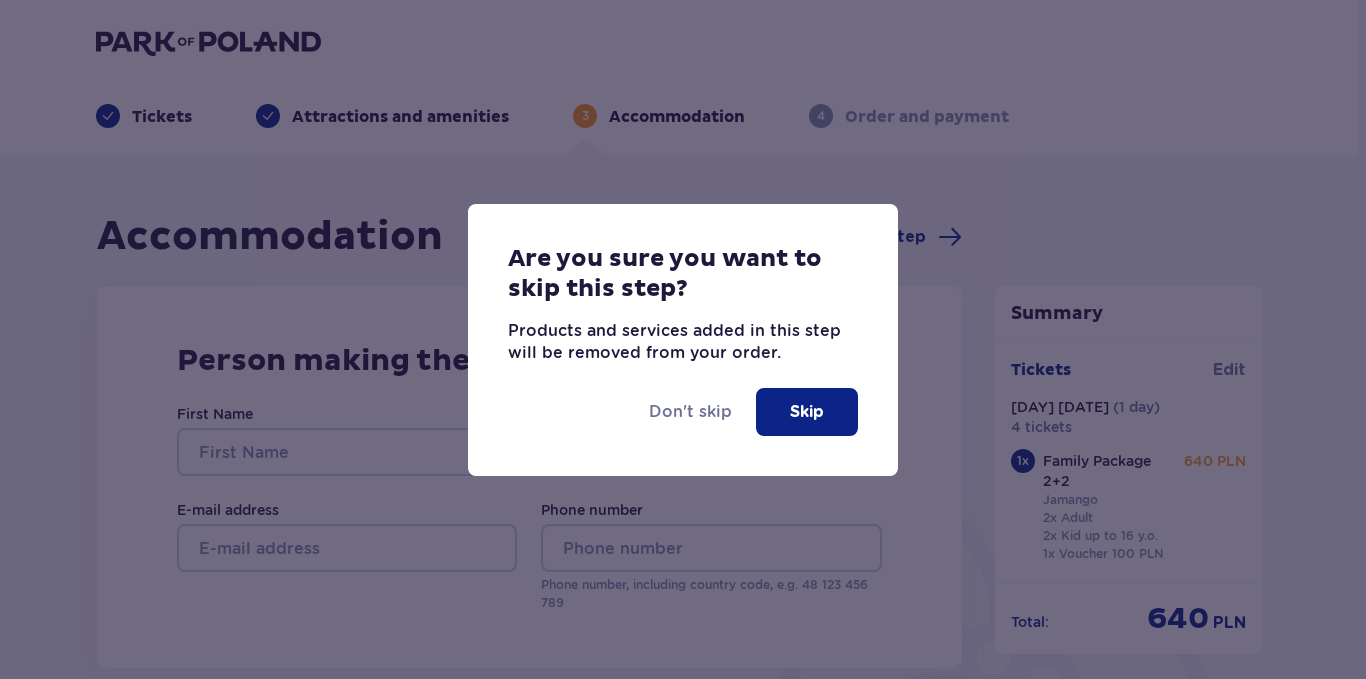 click on "Skip" at bounding box center (807, 412) 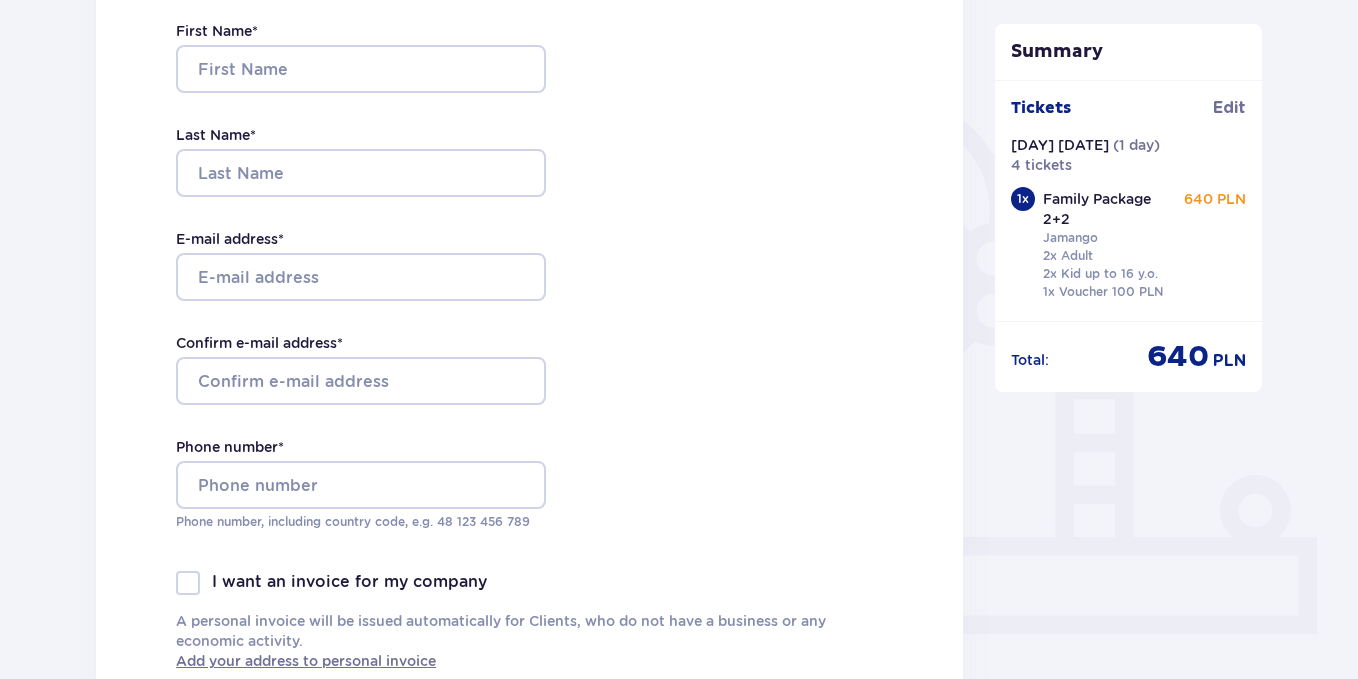 scroll, scrollTop: 0, scrollLeft: 0, axis: both 